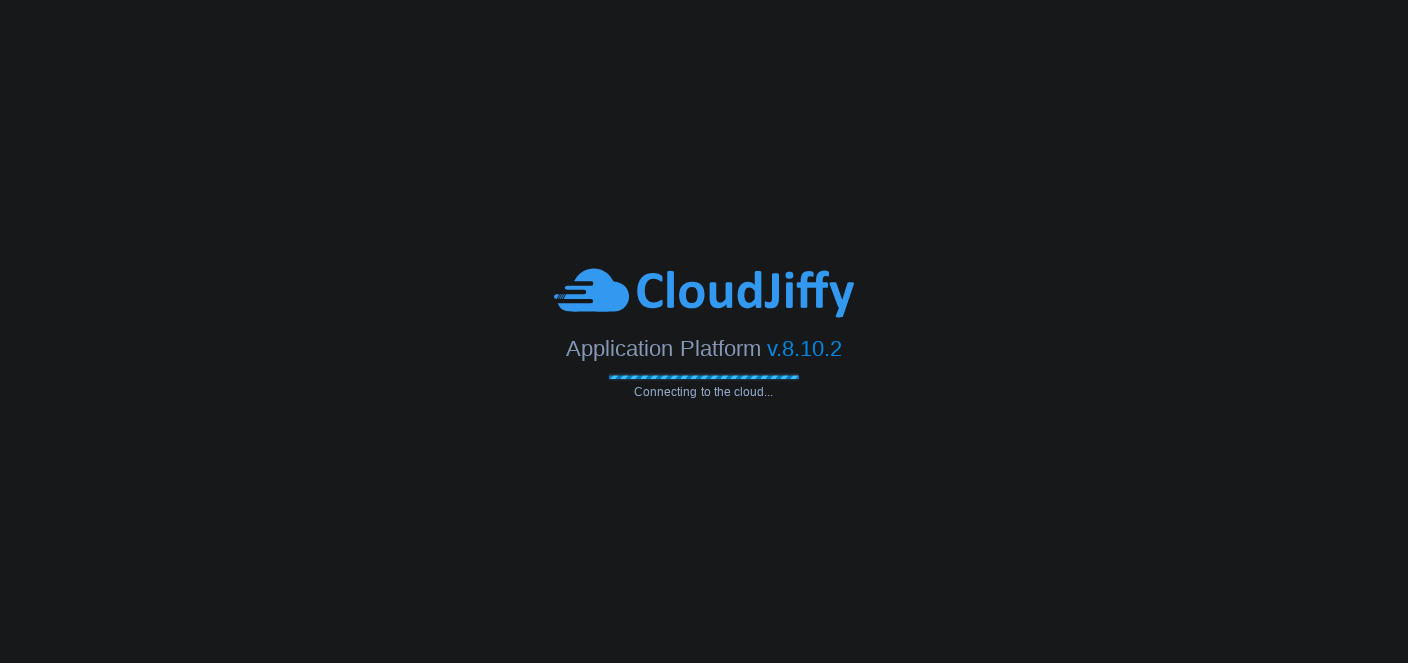 scroll, scrollTop: 0, scrollLeft: 0, axis: both 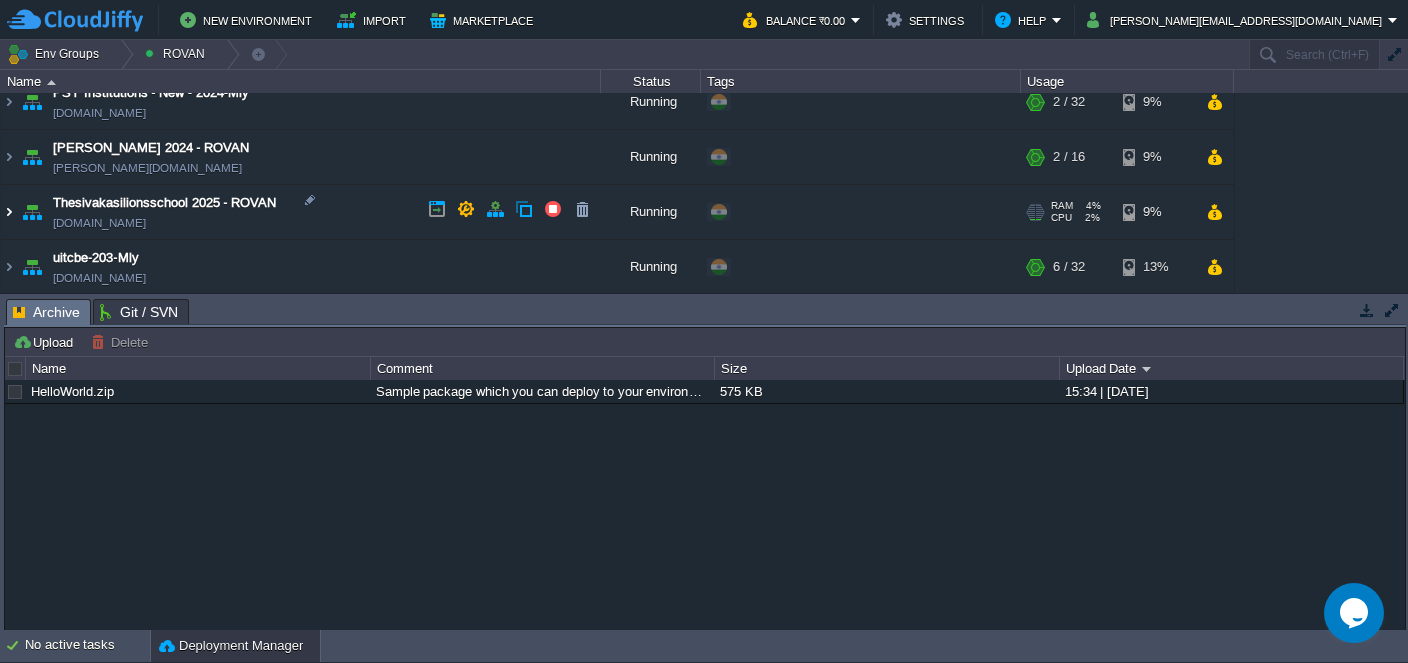 click at bounding box center [9, 212] 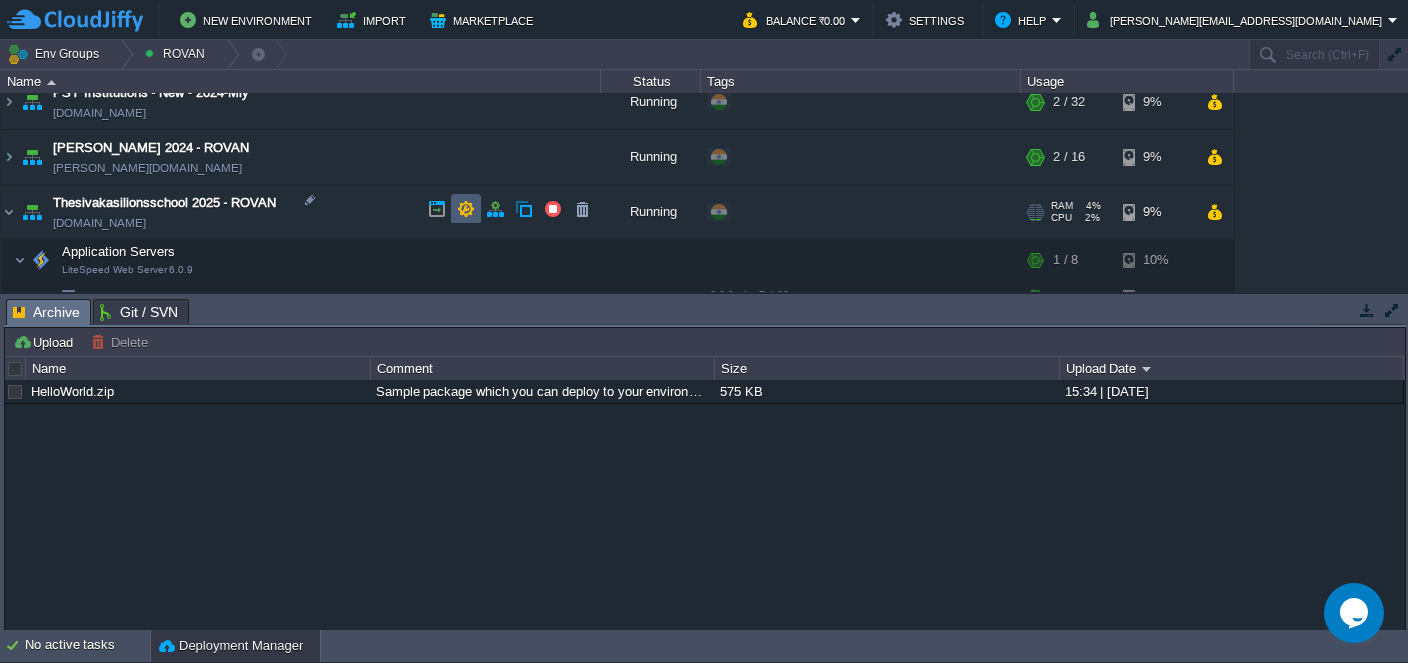 click at bounding box center [466, 209] 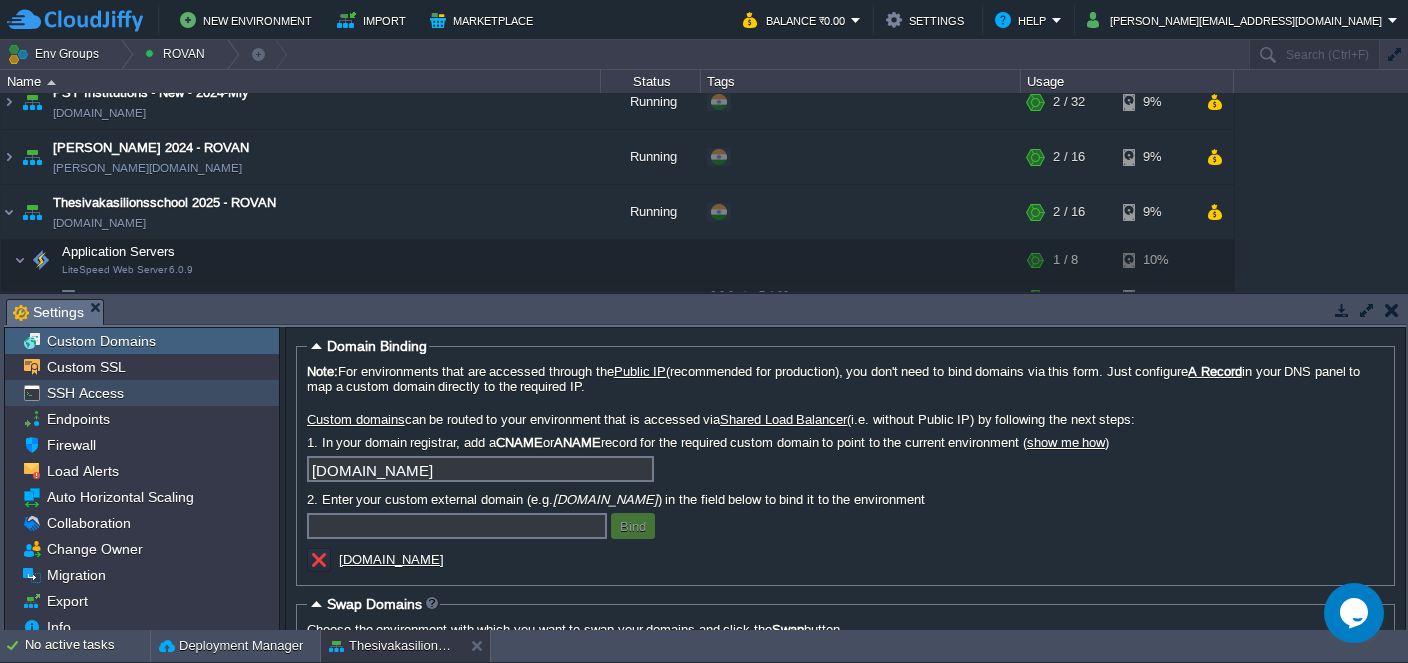 click on "SSH Access" at bounding box center [85, 393] 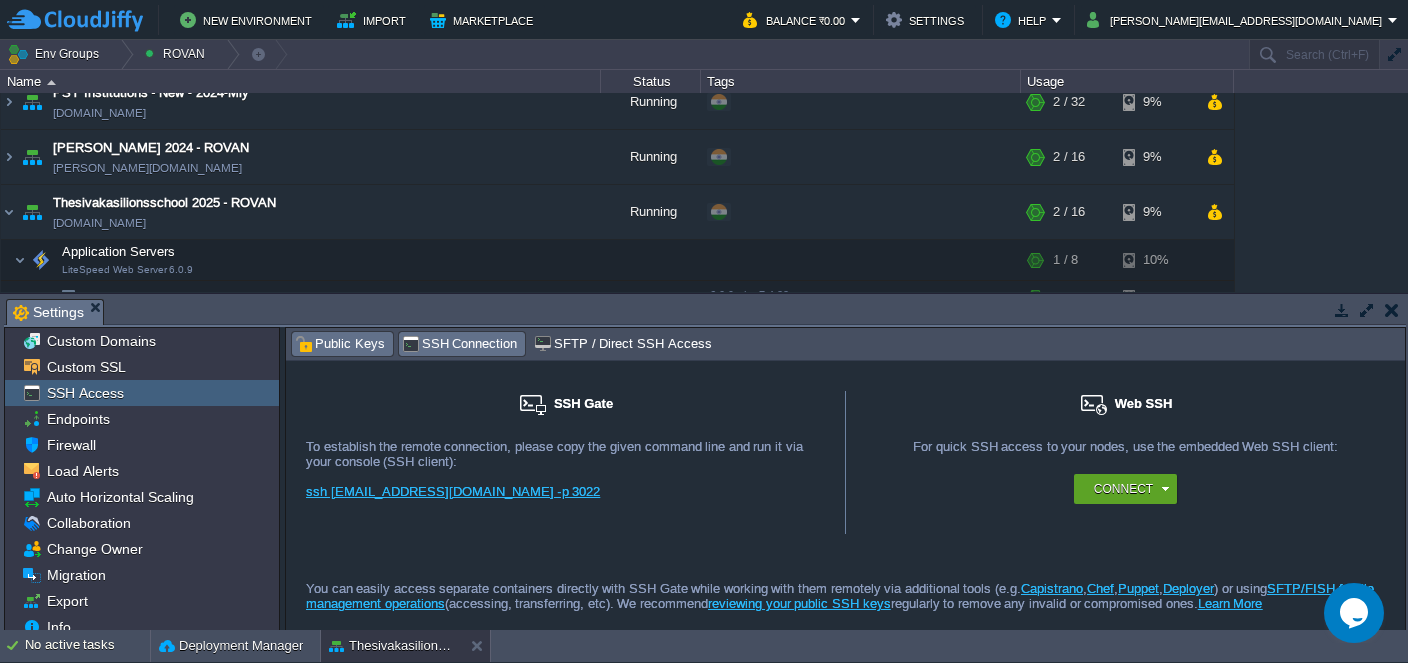 click on "Public Keys" at bounding box center [340, 344] 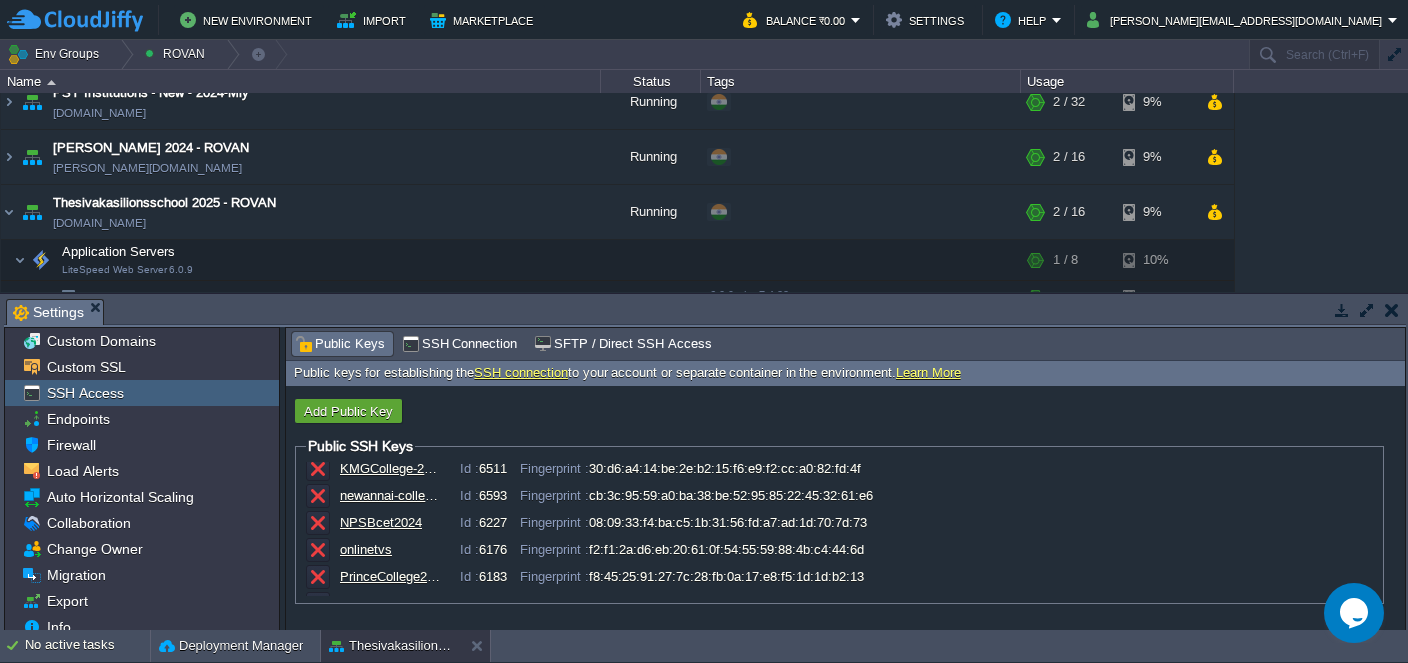 scroll, scrollTop: 353, scrollLeft: 0, axis: vertical 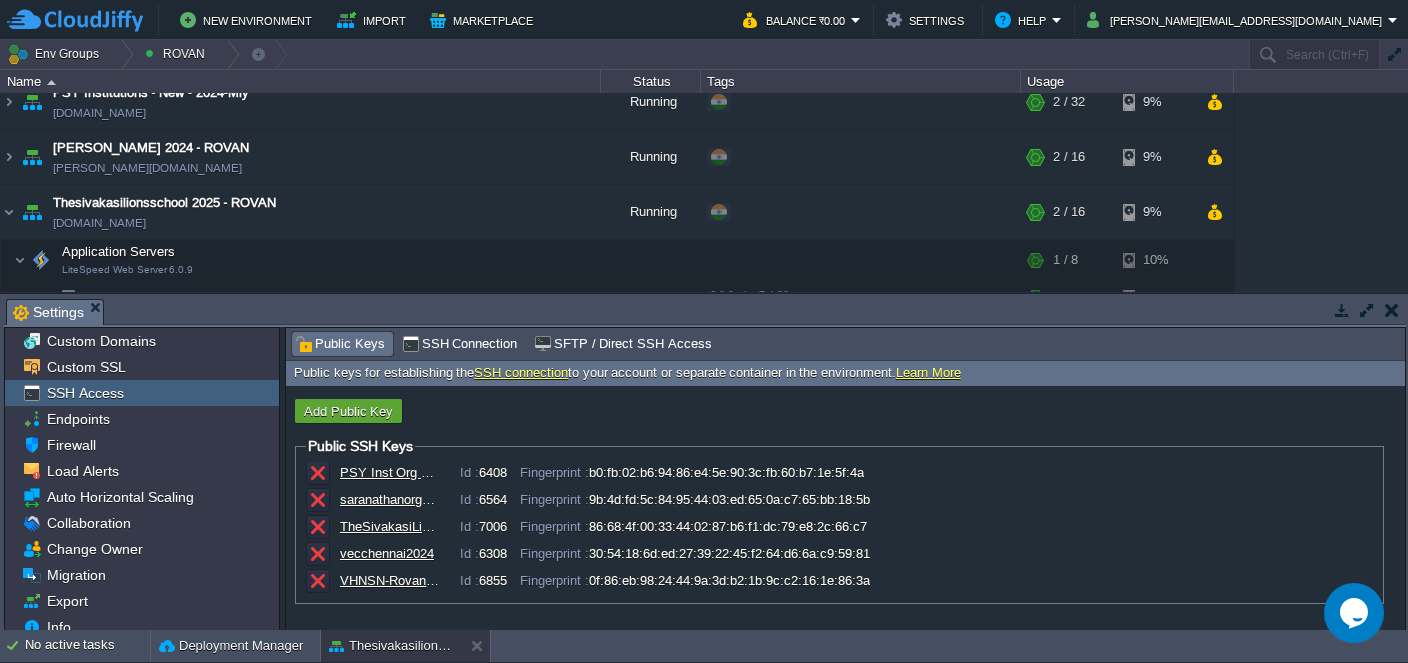 click on "TheSivakasiLion-2025" at bounding box center [390, 526] 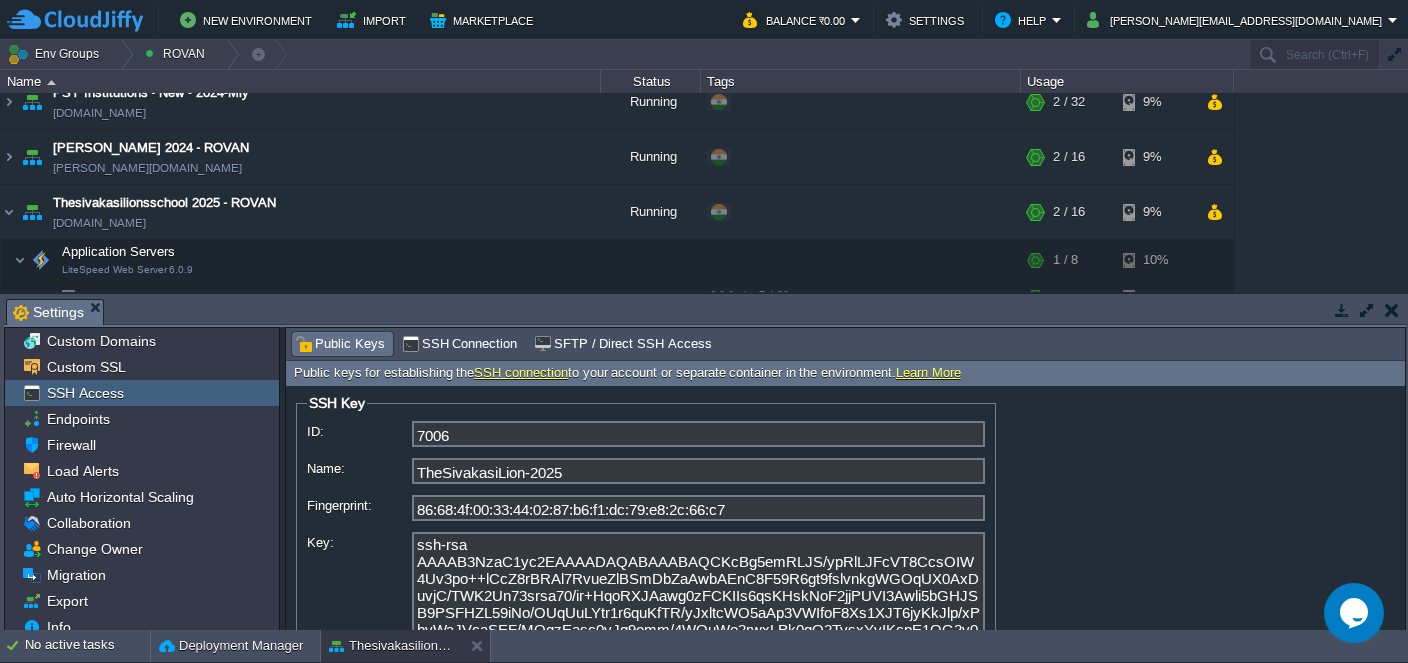 scroll, scrollTop: 0, scrollLeft: 0, axis: both 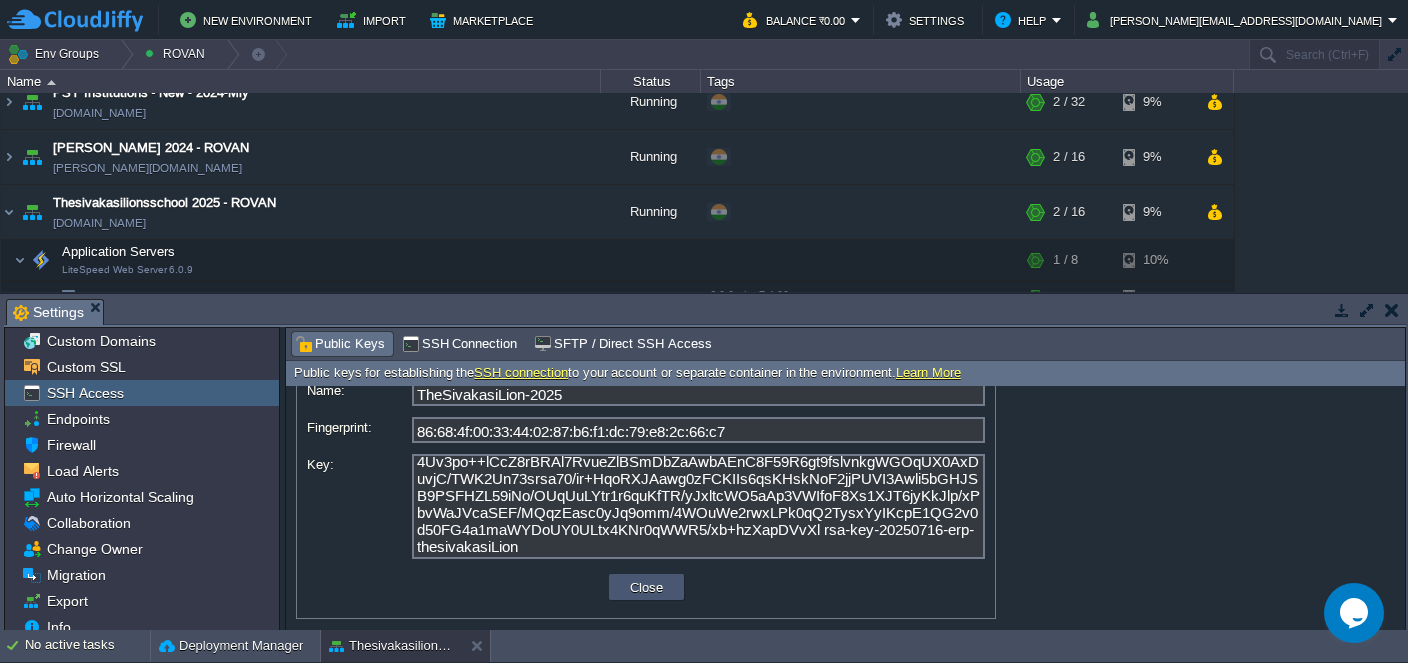 click on "Close" at bounding box center (646, 587) 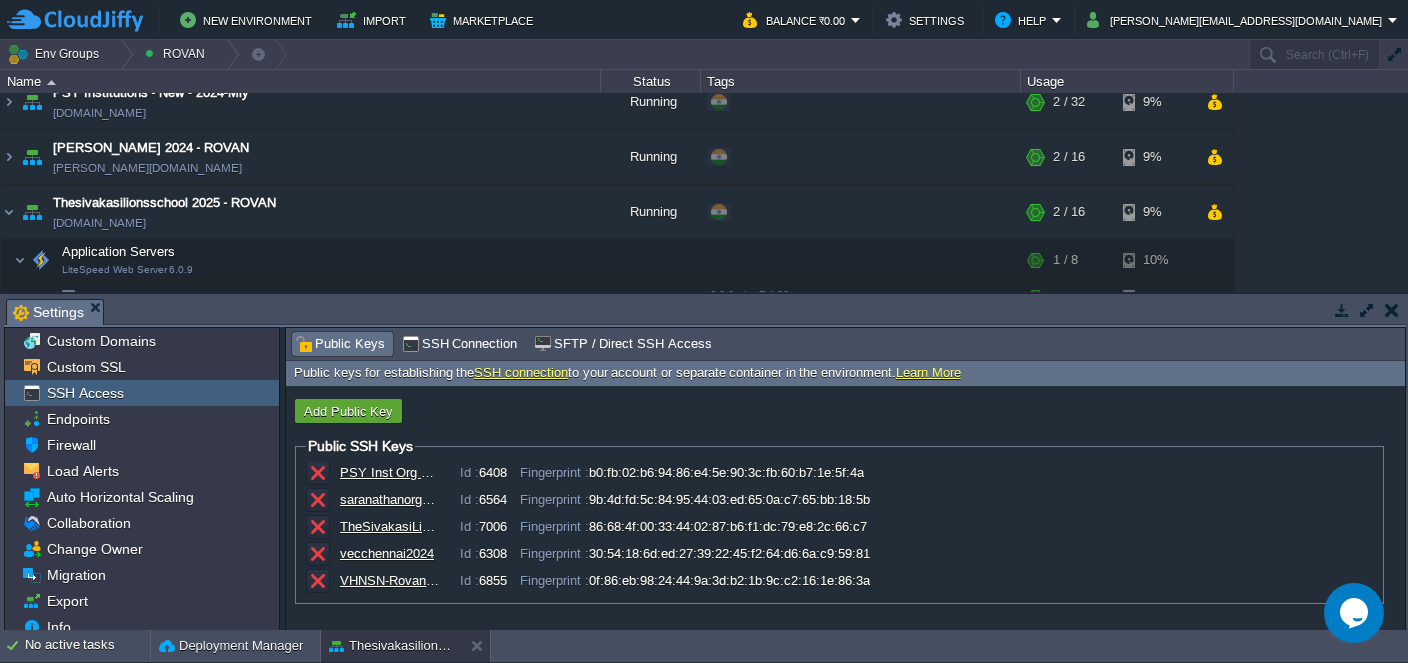 scroll, scrollTop: 353, scrollLeft: 0, axis: vertical 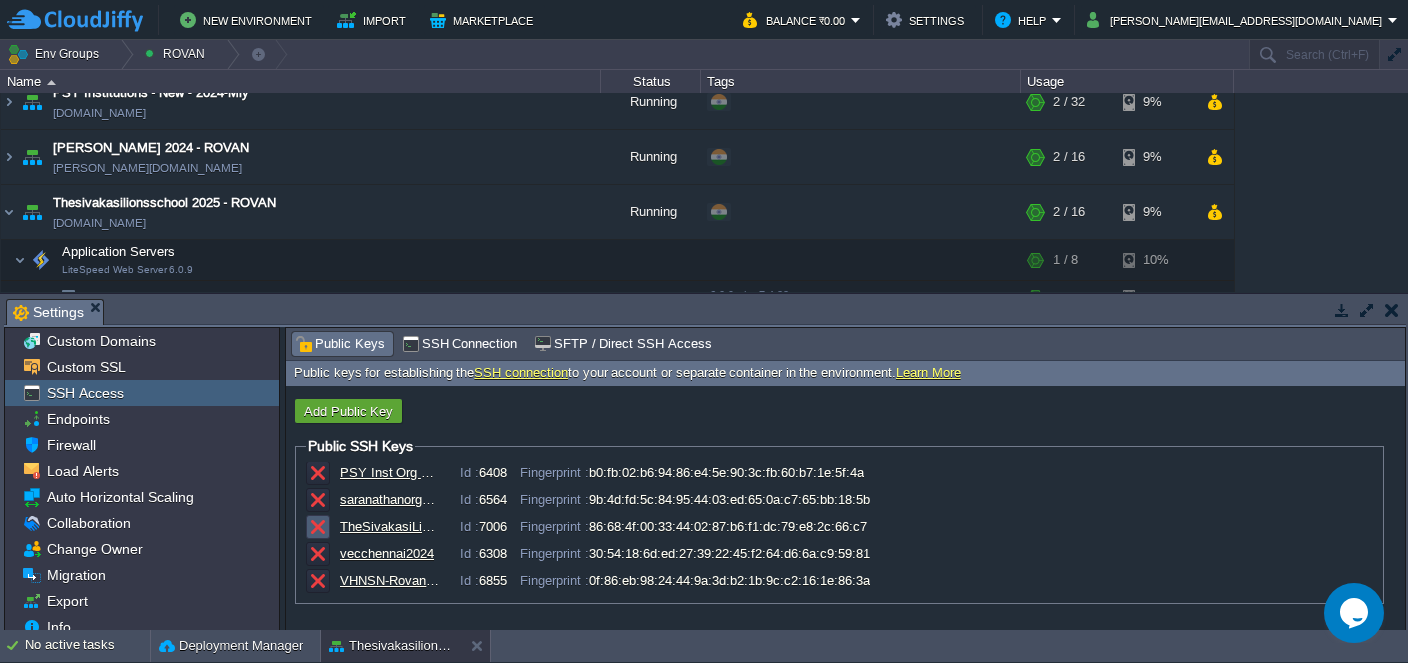 click at bounding box center (318, 527) 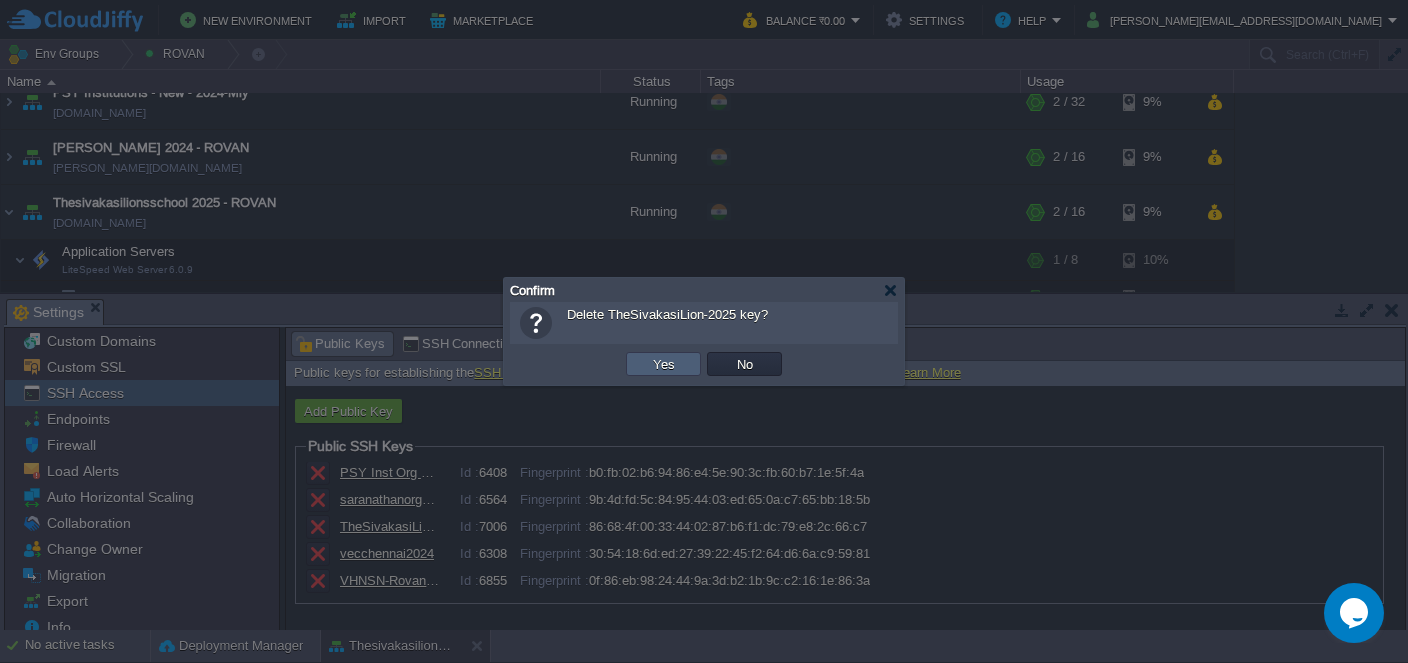 click on "Yes" at bounding box center [663, 364] 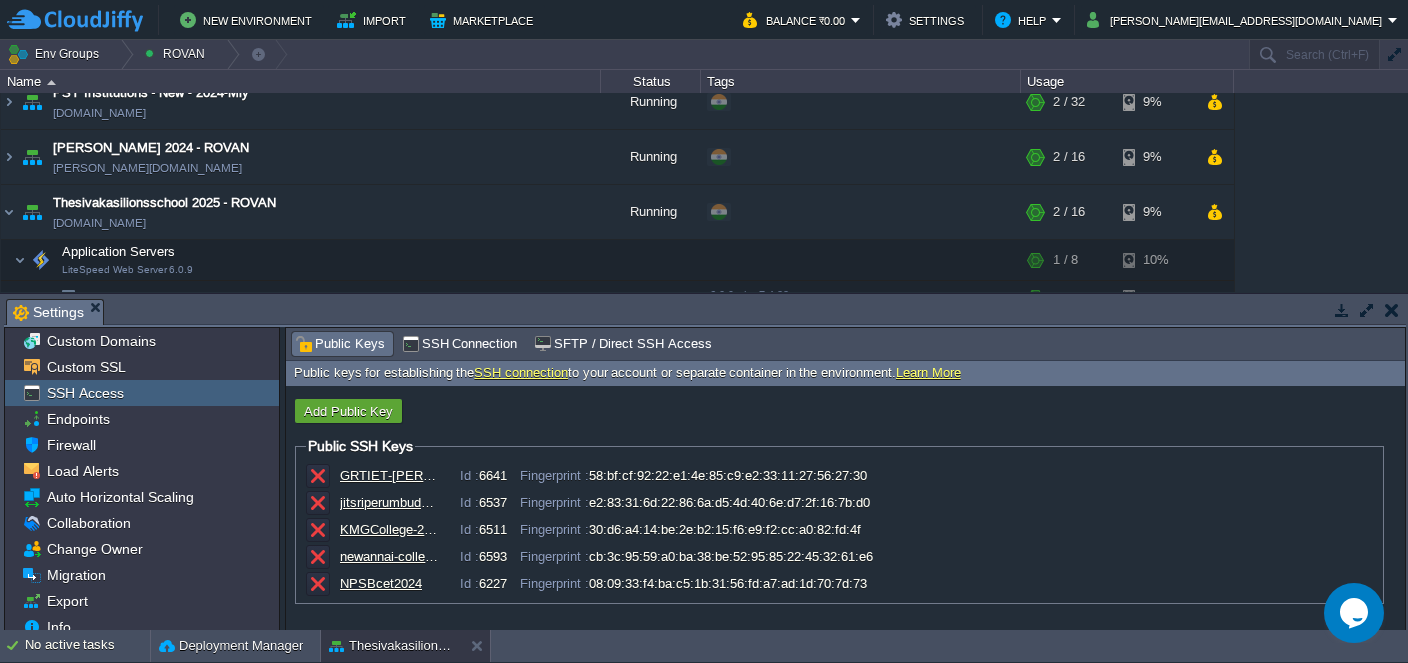 scroll, scrollTop: 0, scrollLeft: 0, axis: both 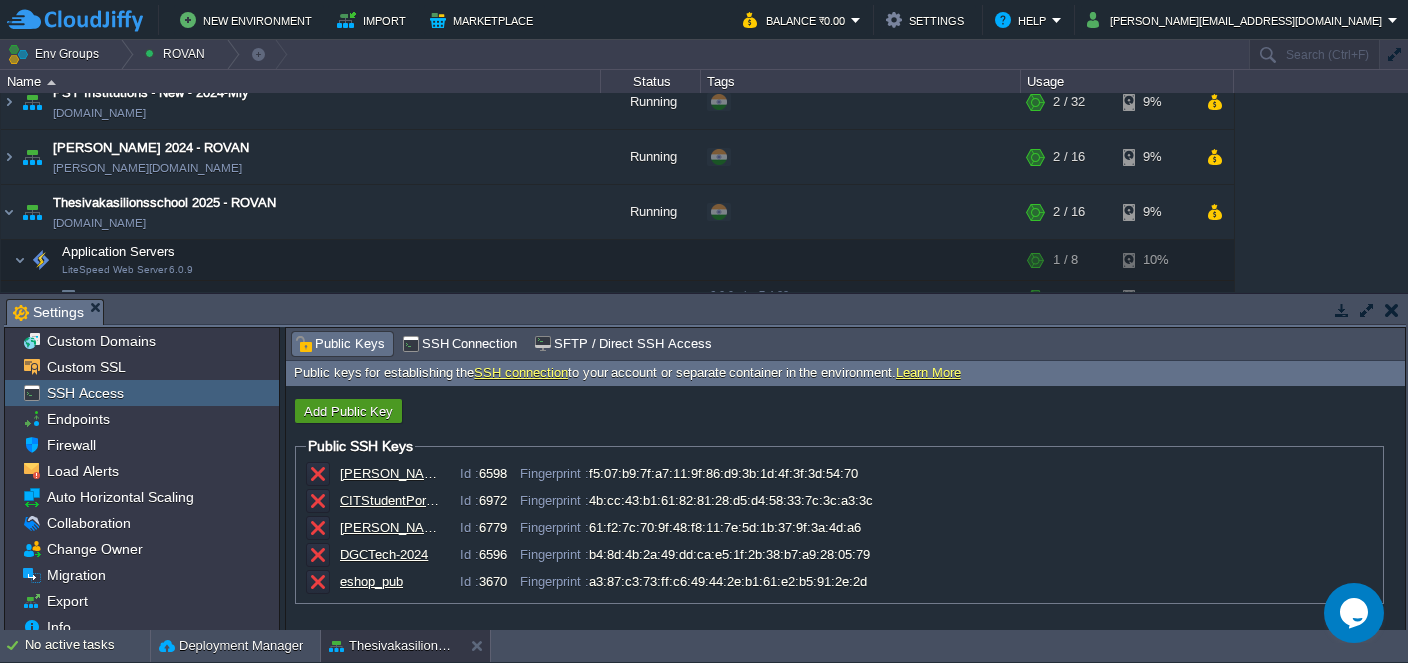 click on "Add Public Key" at bounding box center (348, 411) 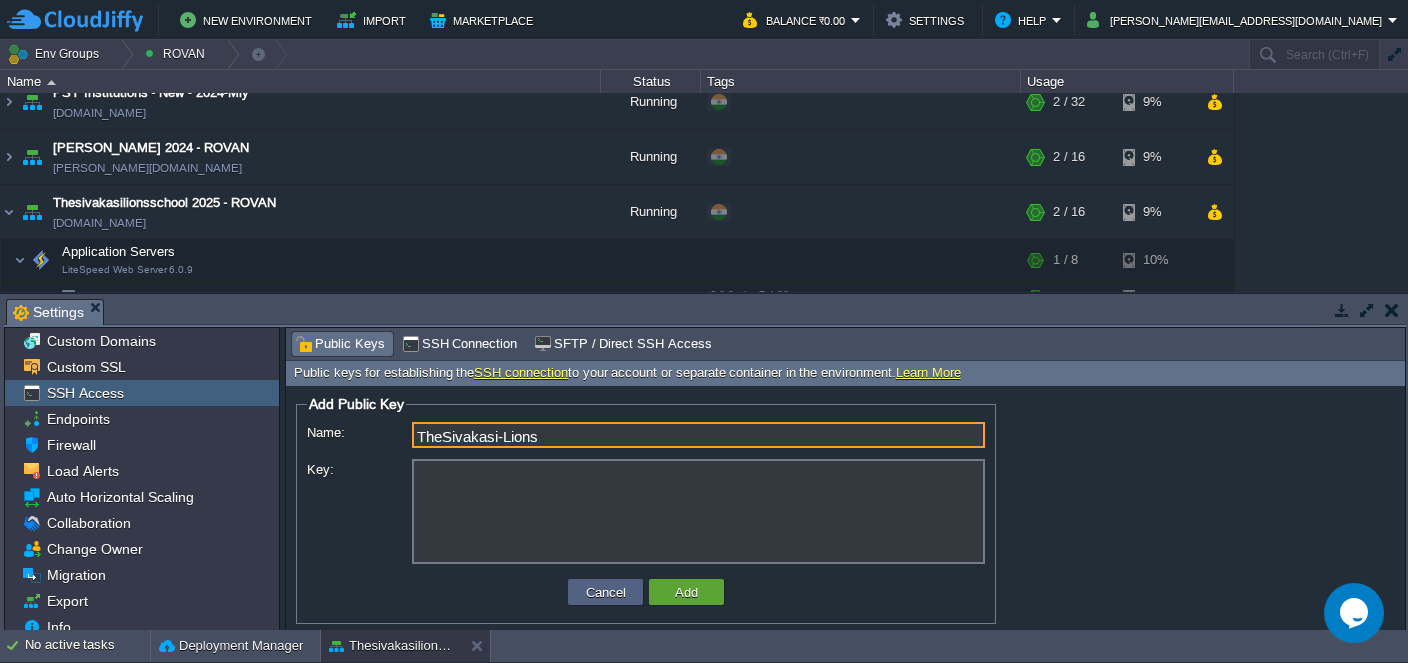 type on "TheSivakasi-Lions" 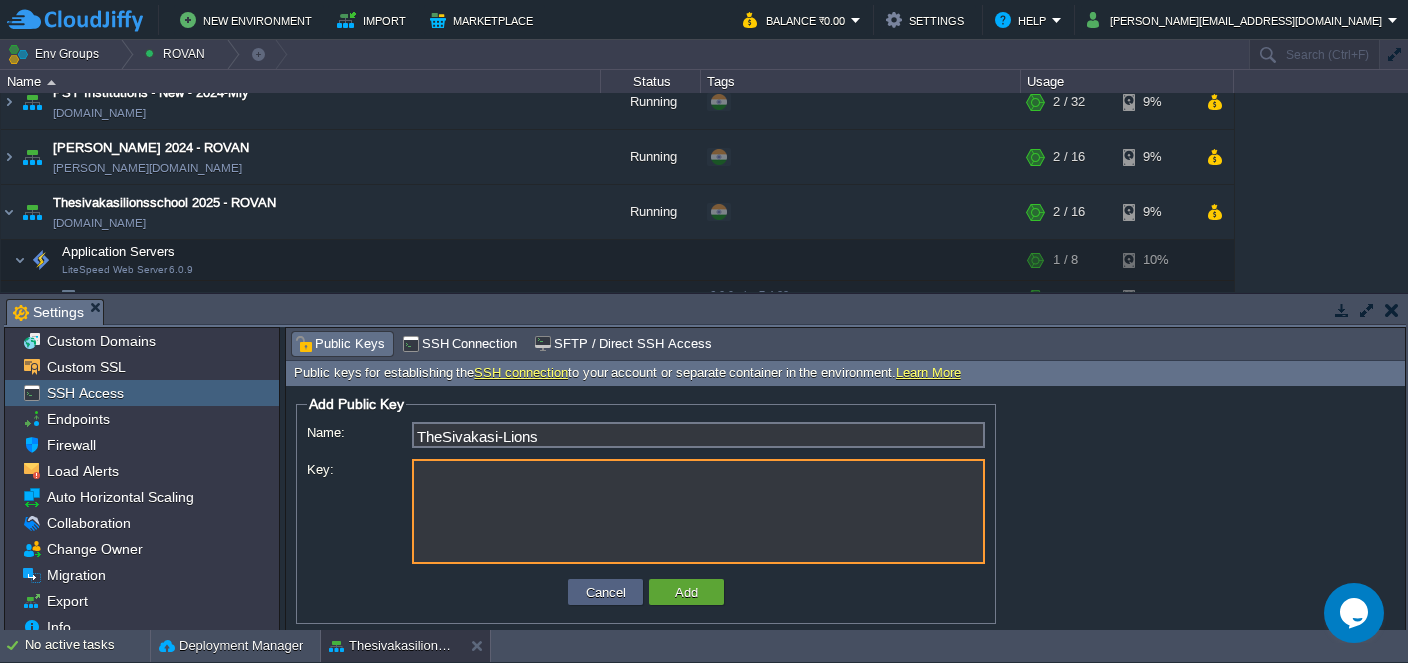 paste on "ssh-rsa AAAAB3NzaC1yc2EAAAADAQABAAABAQCZPXIiQ6X25J48khJ4MXVrVoNuLJ2KlS/f7YNR2usX8irYNmB1hhueIMr+MSOywI5ywM/WudOCbpwZKW3H16mm0AcY/HwaRiMEEe22/bnHQnjkggHW6kvAFRdaEdMWratW+RpWXkzAp6UHxKONtzjetLGNZbuV/uTZwenvt94w+hYGn5W1rilfZkCroN/yg4XZhsdf7Z31kX+pJicpLd5Uf+1B1fbN46RYq0xZBKpD580ETjxHXNdLTYymJh908TOmpdT0M3uSFpkIsVTZeE9LaUXl0Z2lZ02zKlAQr9YebsMTjAxGRB3h/2Jh0drGSkqMJuBsqyV72mYP2jxj1mjZ rsa-key-20250716" 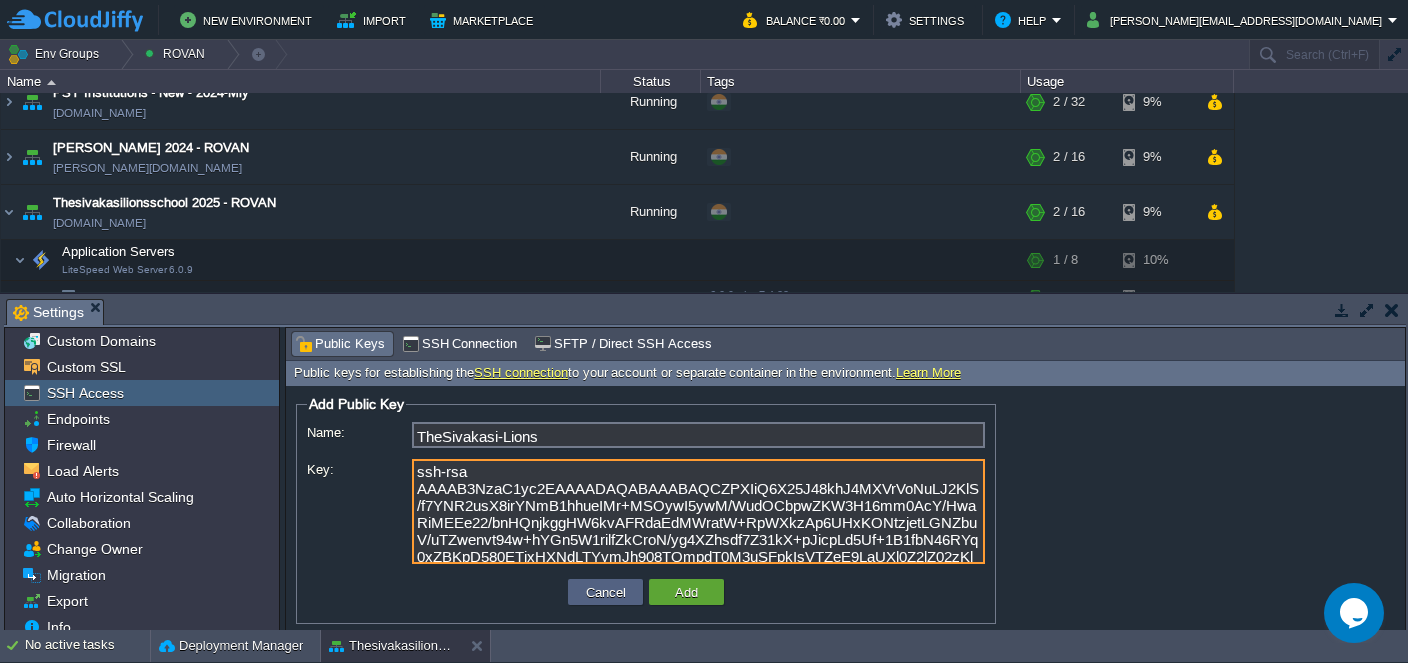 scroll, scrollTop: 60, scrollLeft: 0, axis: vertical 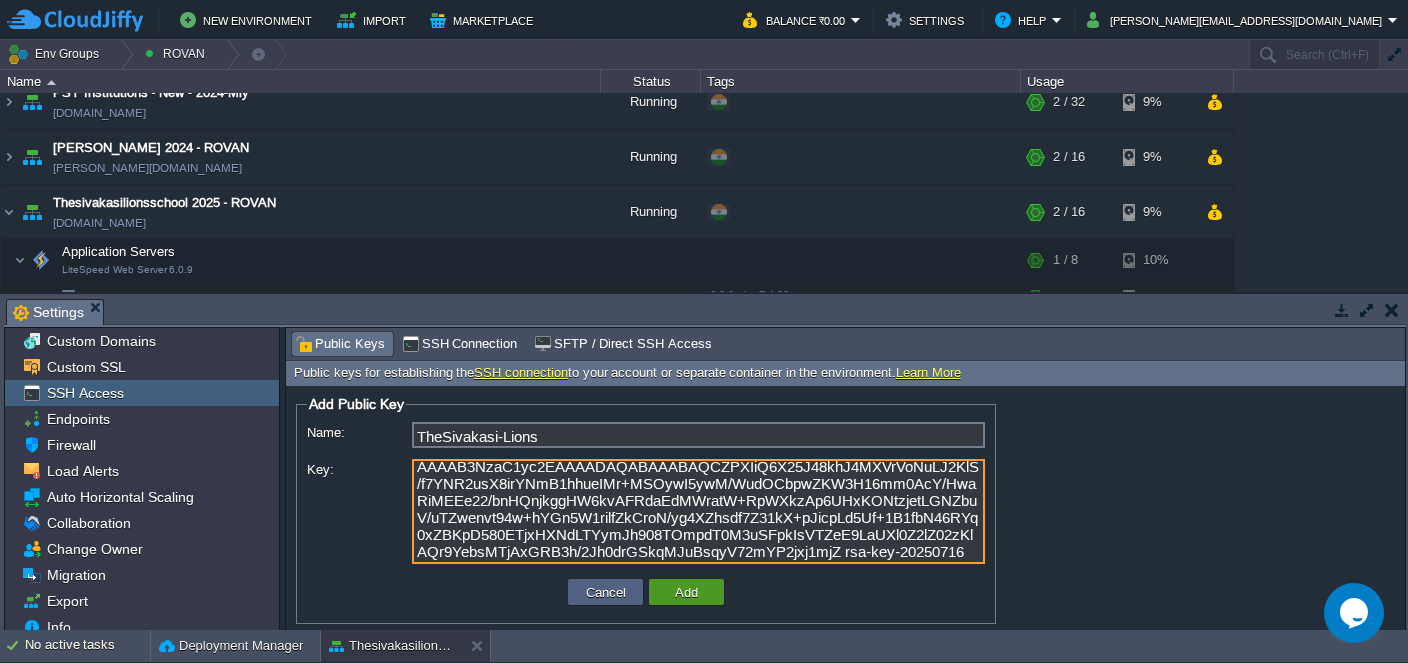 type on "ssh-rsa AAAAB3NzaC1yc2EAAAADAQABAAABAQCZPXIiQ6X25J48khJ4MXVrVoNuLJ2KlS/f7YNR2usX8irYNmB1hhueIMr+MSOywI5ywM/WudOCbpwZKW3H16mm0AcY/HwaRiMEEe22/bnHQnjkggHW6kvAFRdaEdMWratW+RpWXkzAp6UHxKONtzjetLGNZbuV/uTZwenvt94w+hYGn5W1rilfZkCroN/yg4XZhsdf7Z31kX+pJicpLd5Uf+1B1fbN46RYq0xZBKpD580ETjxHXNdLTYymJh908TOmpdT0M3uSFpkIsVTZeE9LaUXl0Z2lZ02zKlAQr9YebsMTjAxGRB3h/2Jh0drGSkqMJuBsqyV72mYP2jxj1mjZ rsa-key-20250716" 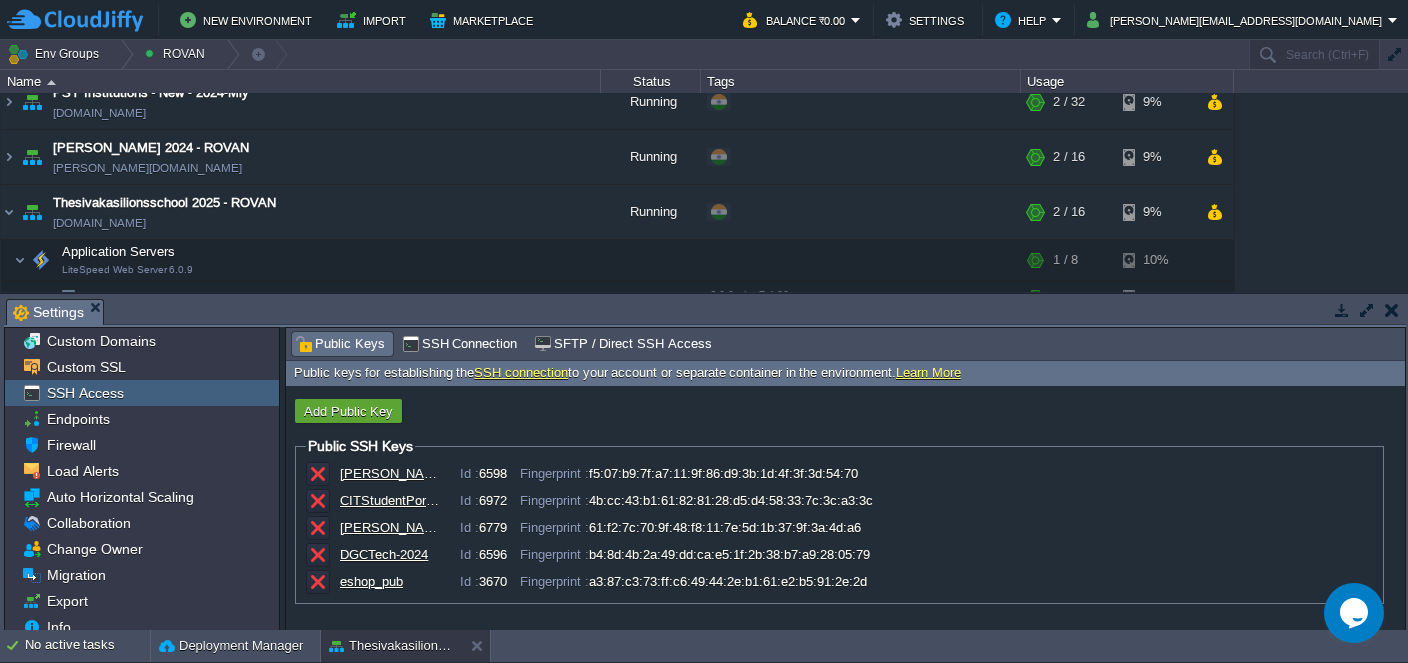 click on "New Environment Import Marketplace Bonus ₹0.00 Upgrade Account Balance ₹0.00 Settings Help [PERSON_NAME][EMAIL_ADDRESS][DOMAIN_NAME]       Env Groups             ROVAN                     Search (Ctrl+F)         auto-gen Name Status Tags Usage aaa2024new [DOMAIN_NAME] Running                                           Edit                                                                                                                                                            RAM                 12%                                         CPU                 1%                             3 / 16                    11%       adm-madura-Mly [DOMAIN_NAME] Running                                           Edit                                                                                                                                                            RAM                 4%                                         CPU                 1%                             )" at bounding box center (704, 331) 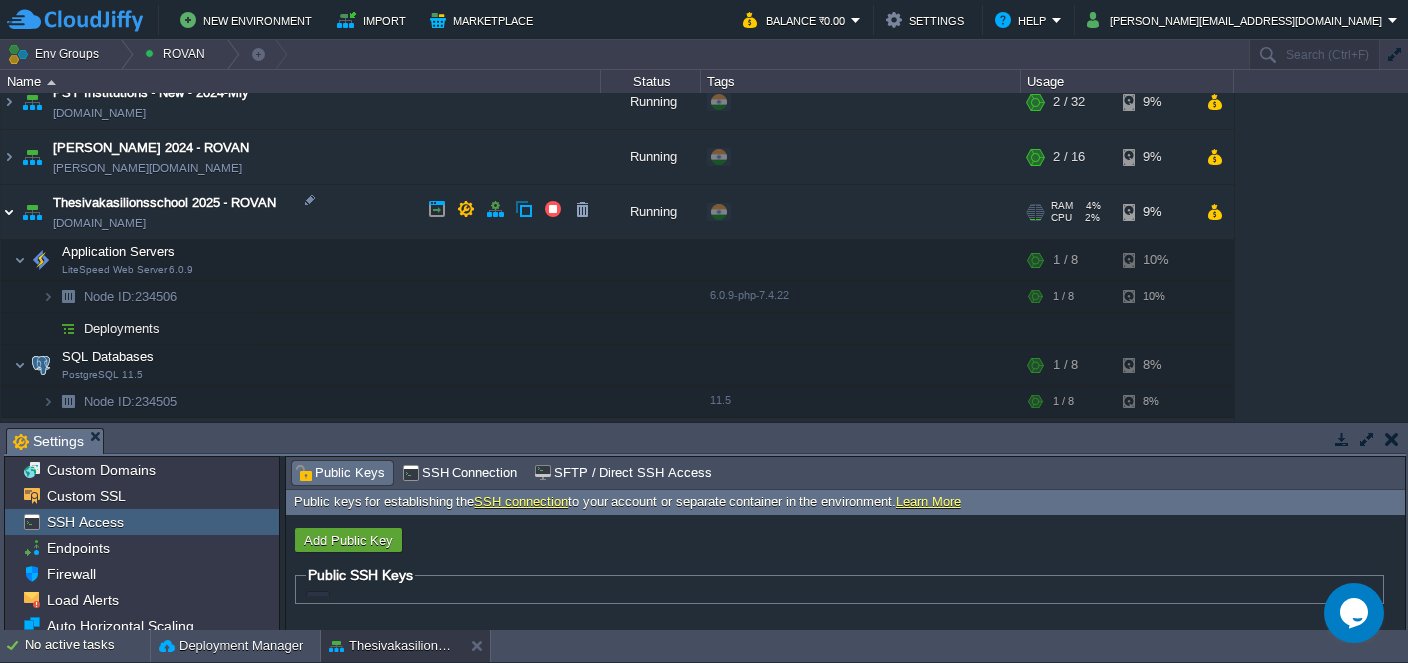 click at bounding box center [9, 212] 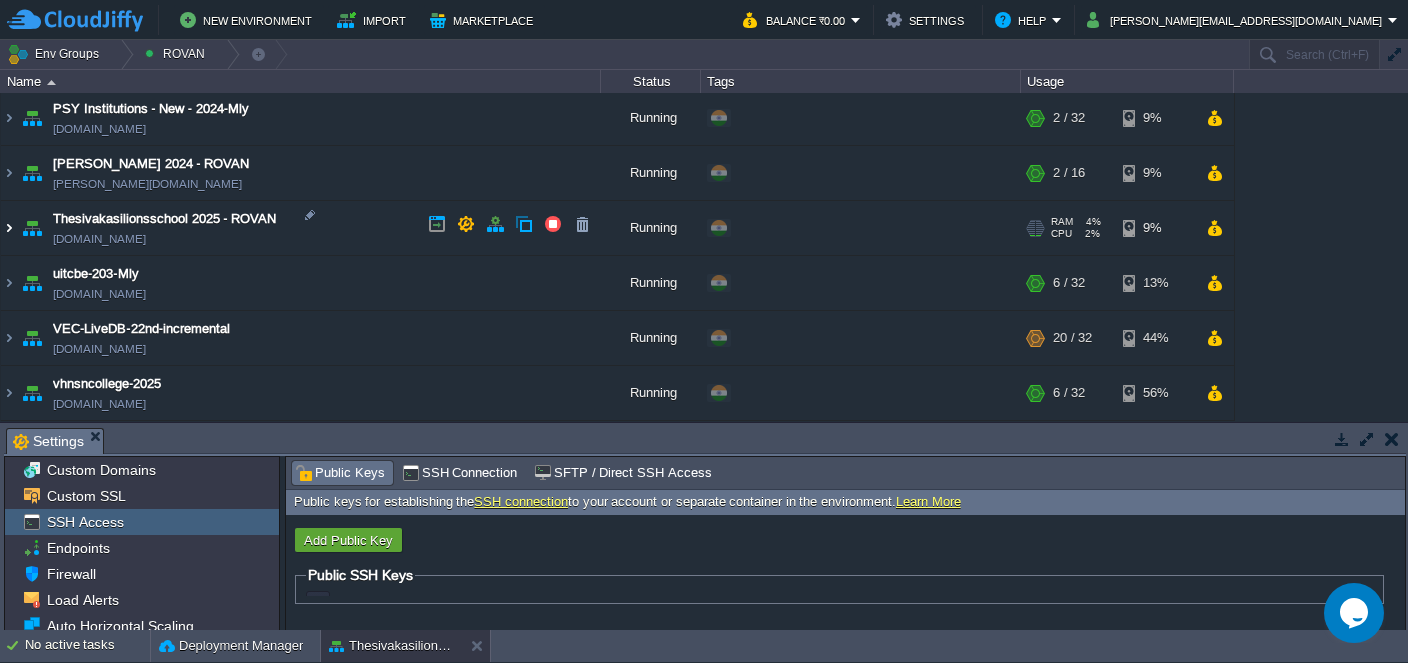 scroll, scrollTop: 657, scrollLeft: 0, axis: vertical 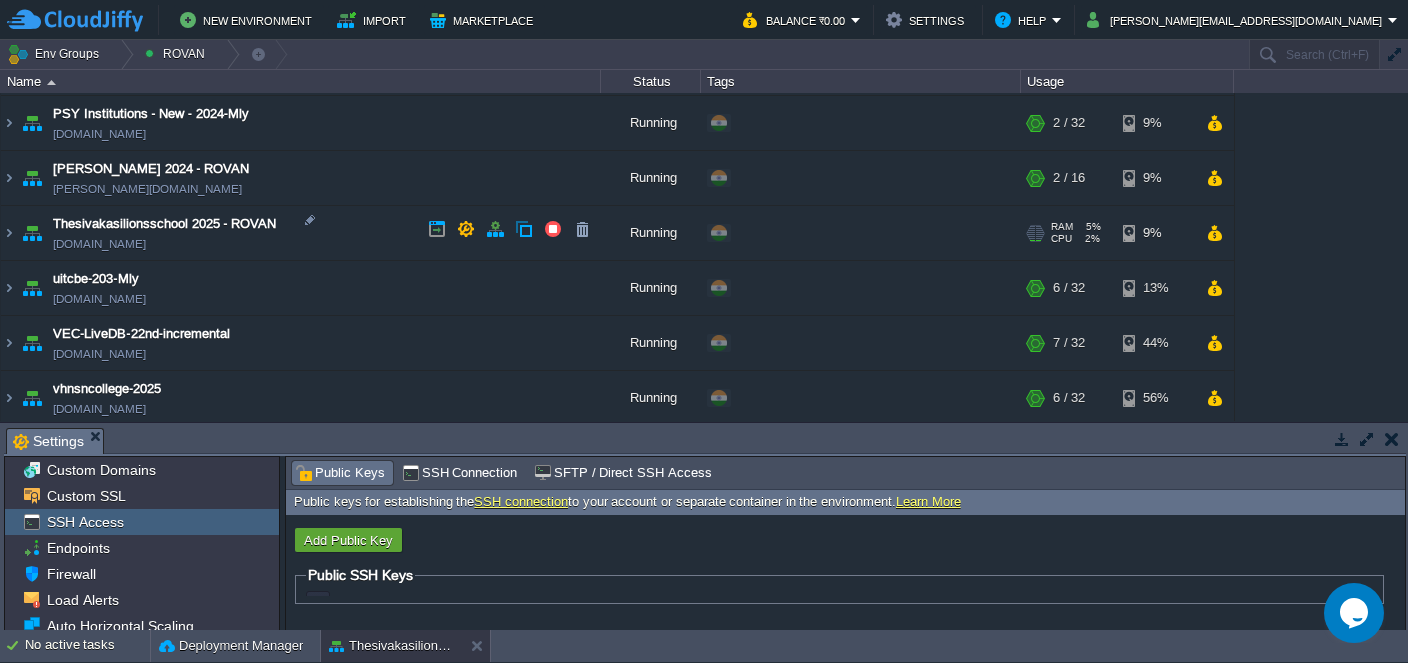click on "[DOMAIN_NAME]" at bounding box center (99, 244) 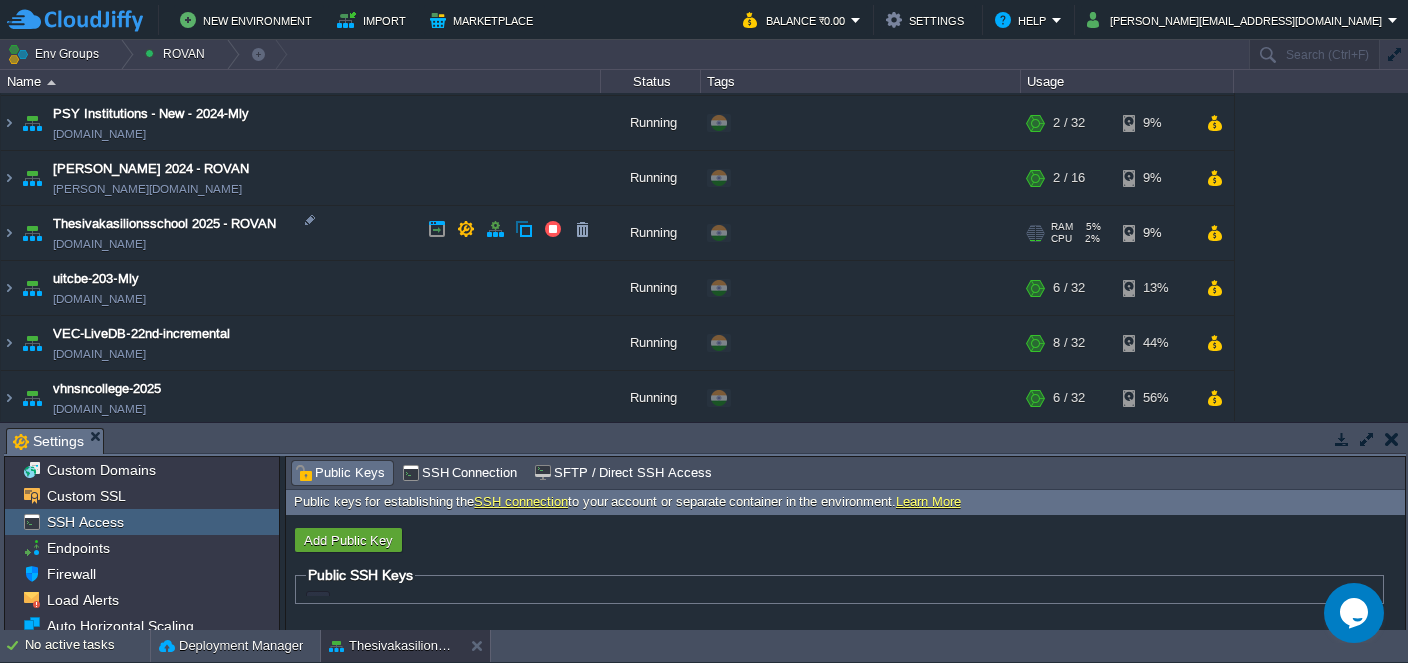 click on "[DOMAIN_NAME]" at bounding box center [99, 244] 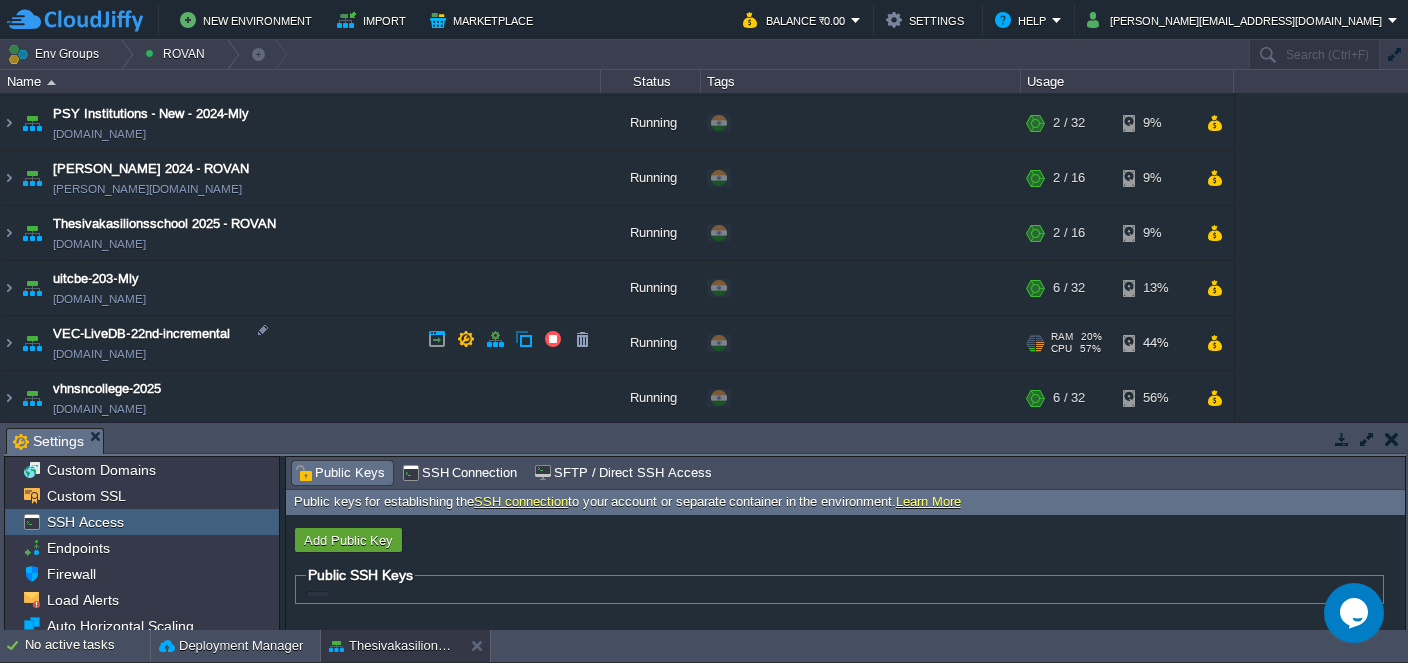 click on "[DOMAIN_NAME]" at bounding box center [99, 354] 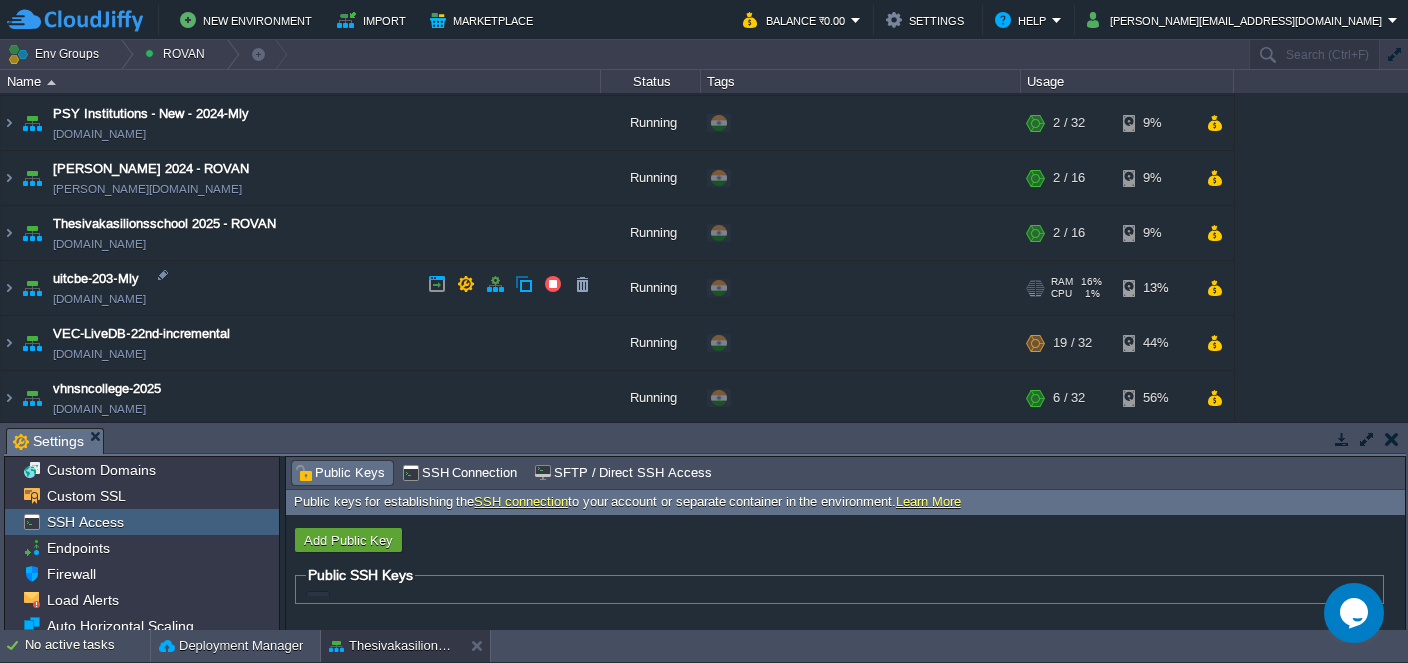 click on "[DOMAIN_NAME]" at bounding box center (99, 299) 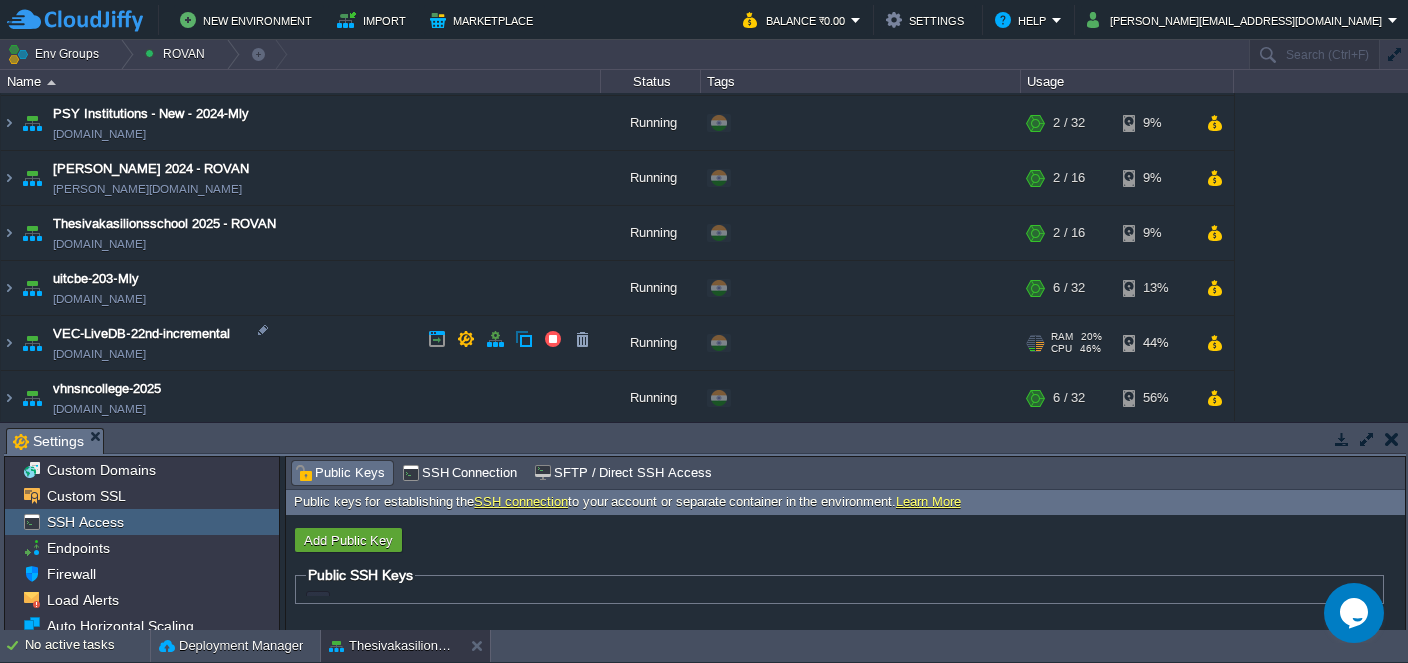 click on "[DOMAIN_NAME]" at bounding box center [99, 354] 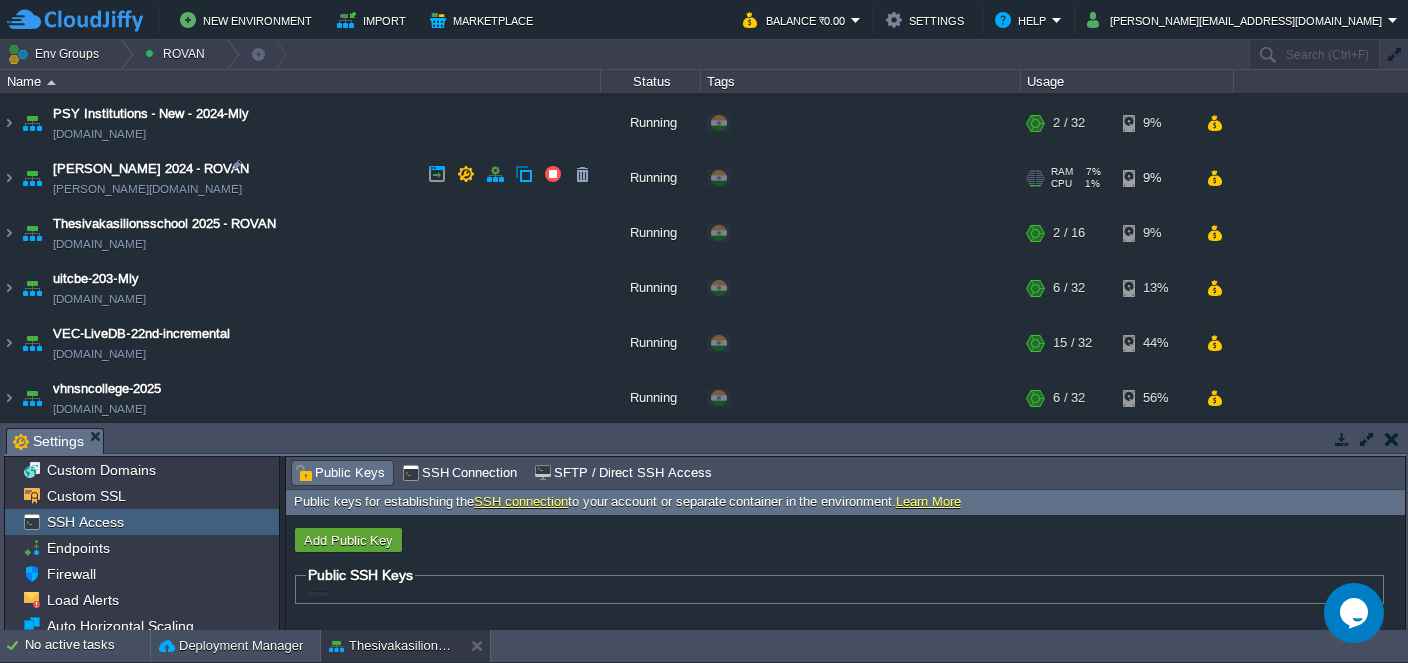 click on "[PERSON_NAME][DOMAIN_NAME]" at bounding box center (147, 189) 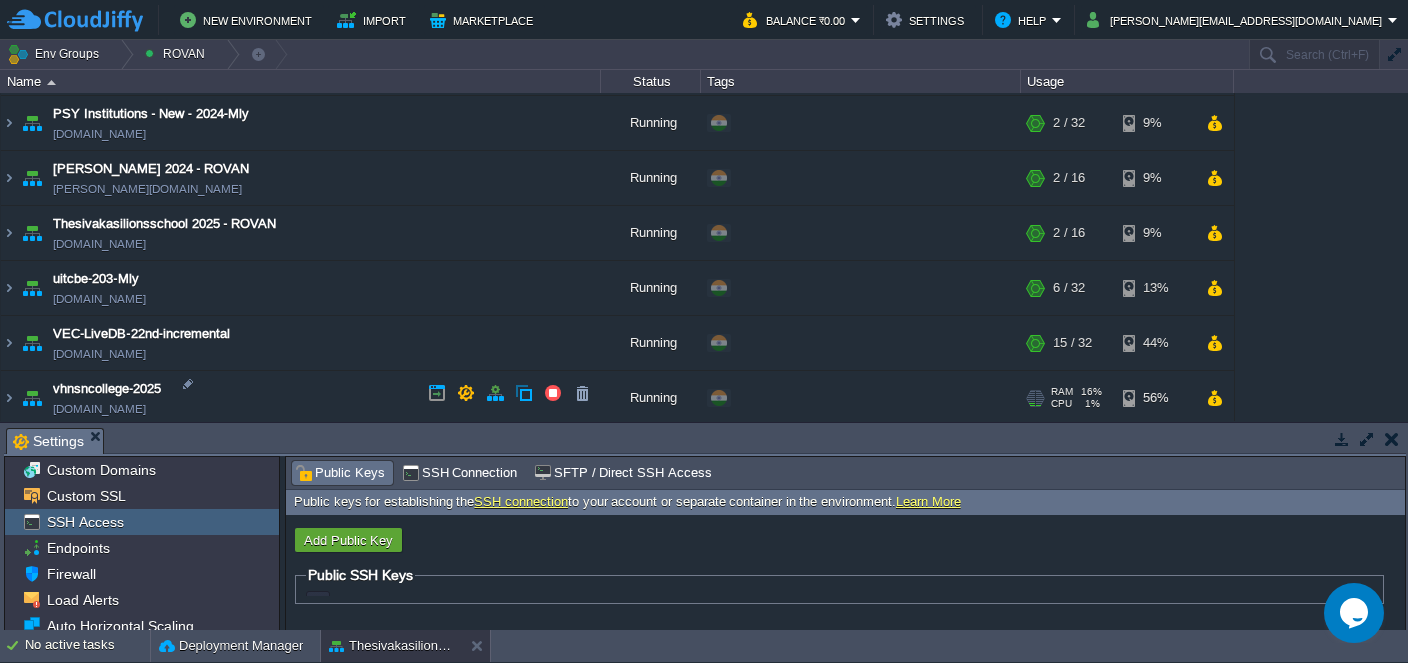 click on "[DOMAIN_NAME]" at bounding box center [99, 409] 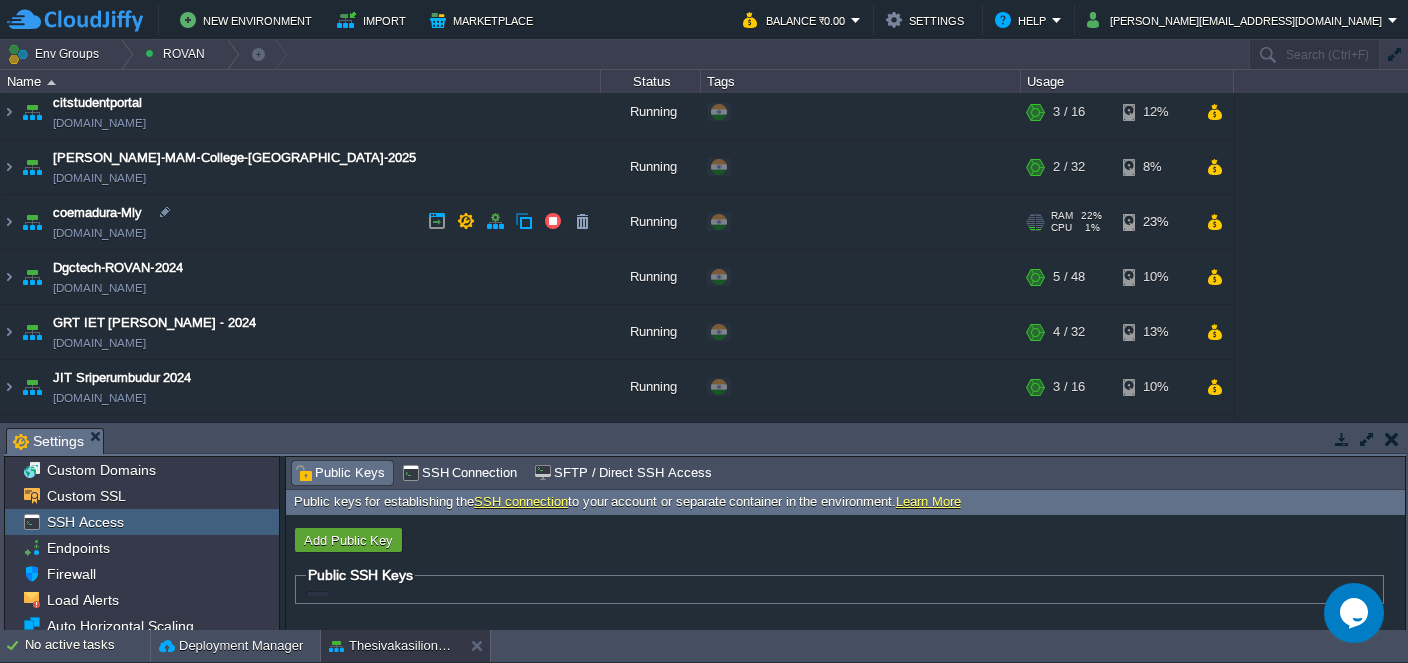 scroll, scrollTop: 0, scrollLeft: 0, axis: both 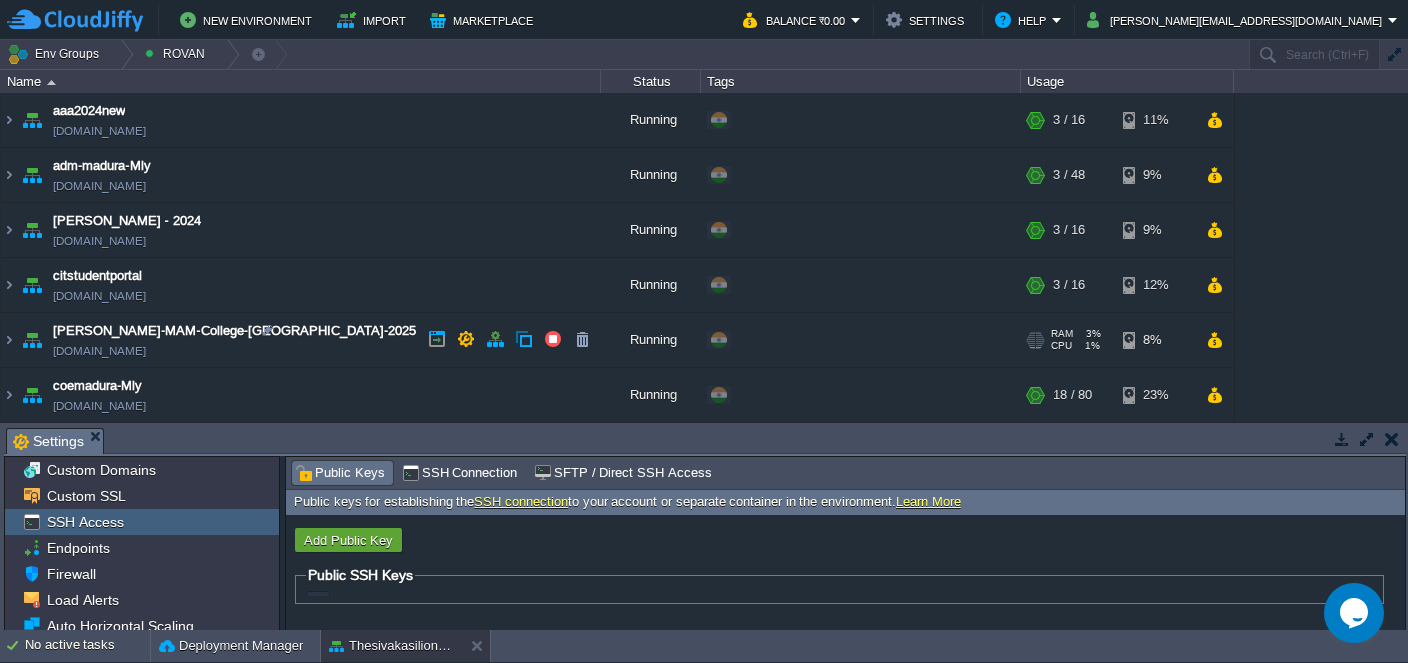 click on "[DOMAIN_NAME]" at bounding box center (99, 351) 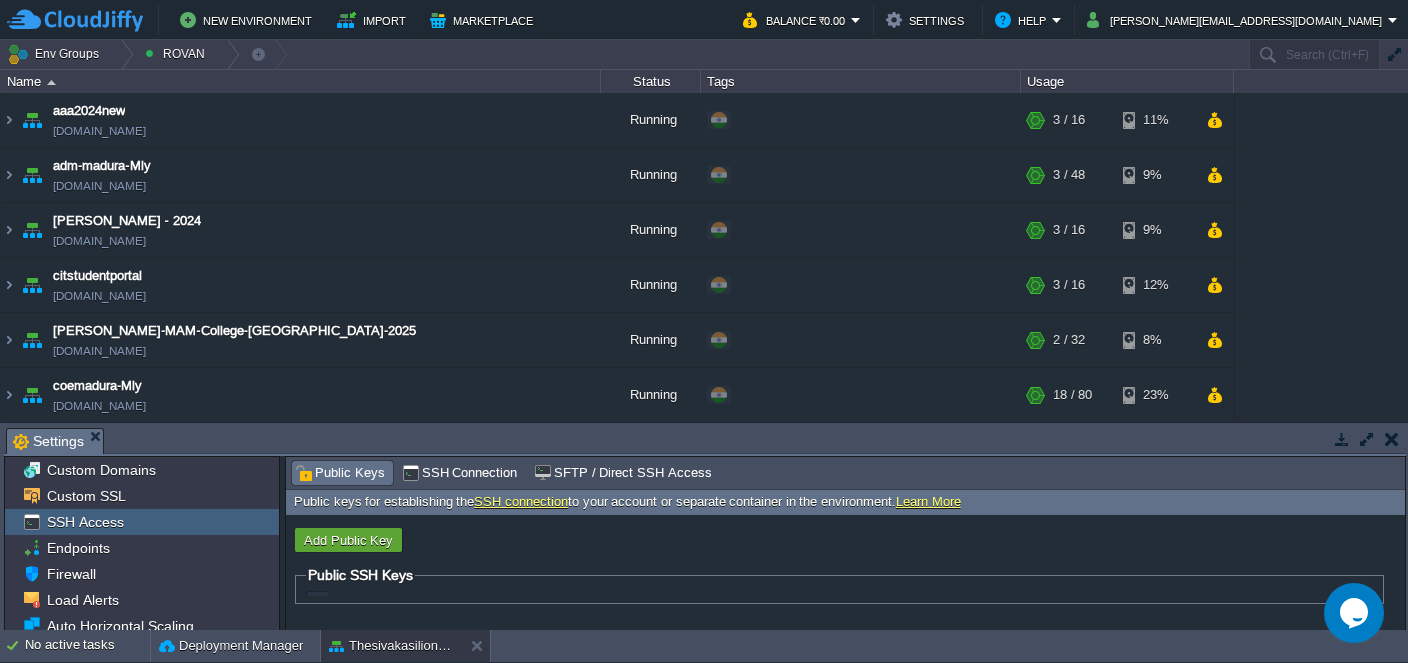 click on "[DOMAIN_NAME]" at bounding box center [99, 186] 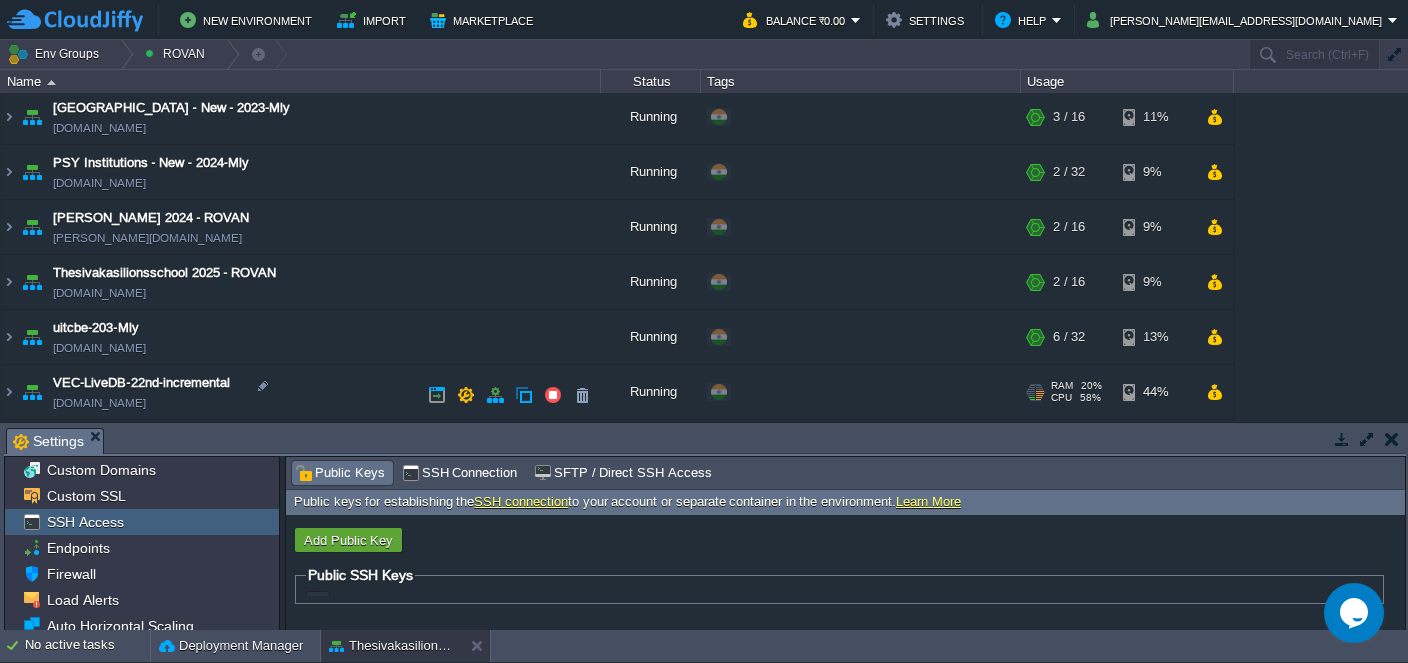 scroll, scrollTop: 657, scrollLeft: 0, axis: vertical 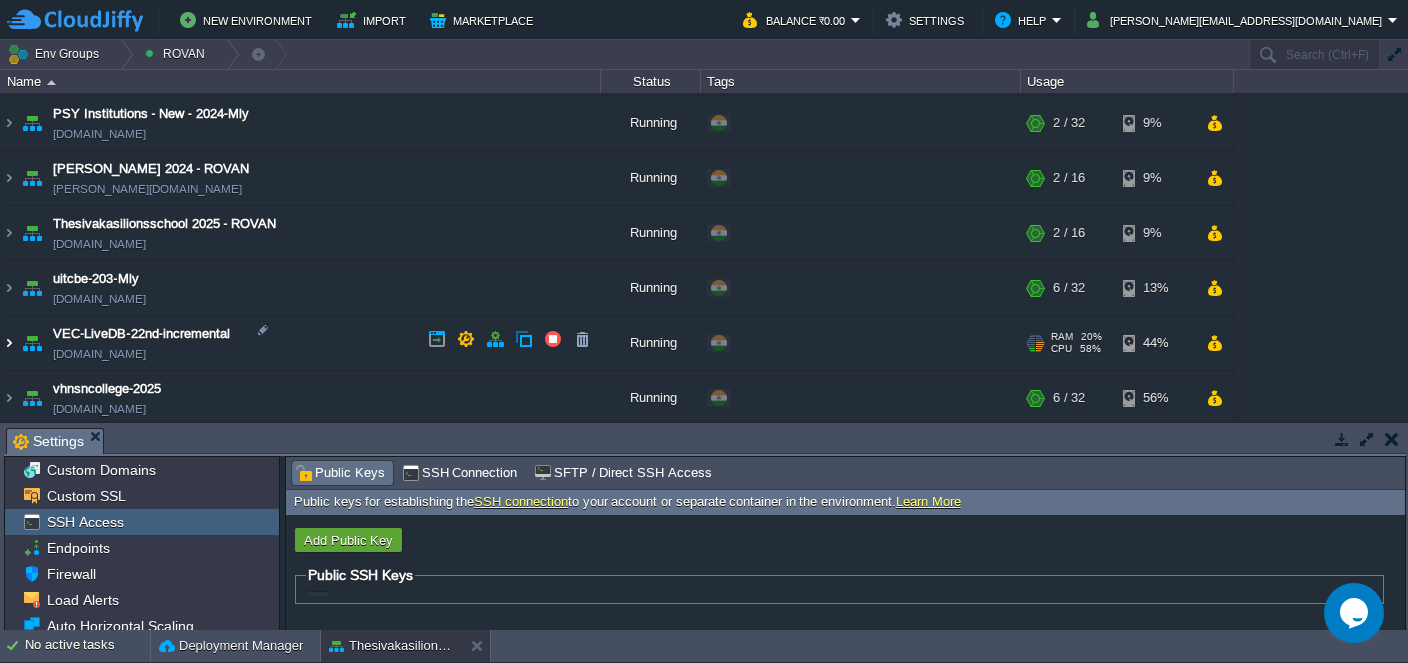 click at bounding box center (9, 343) 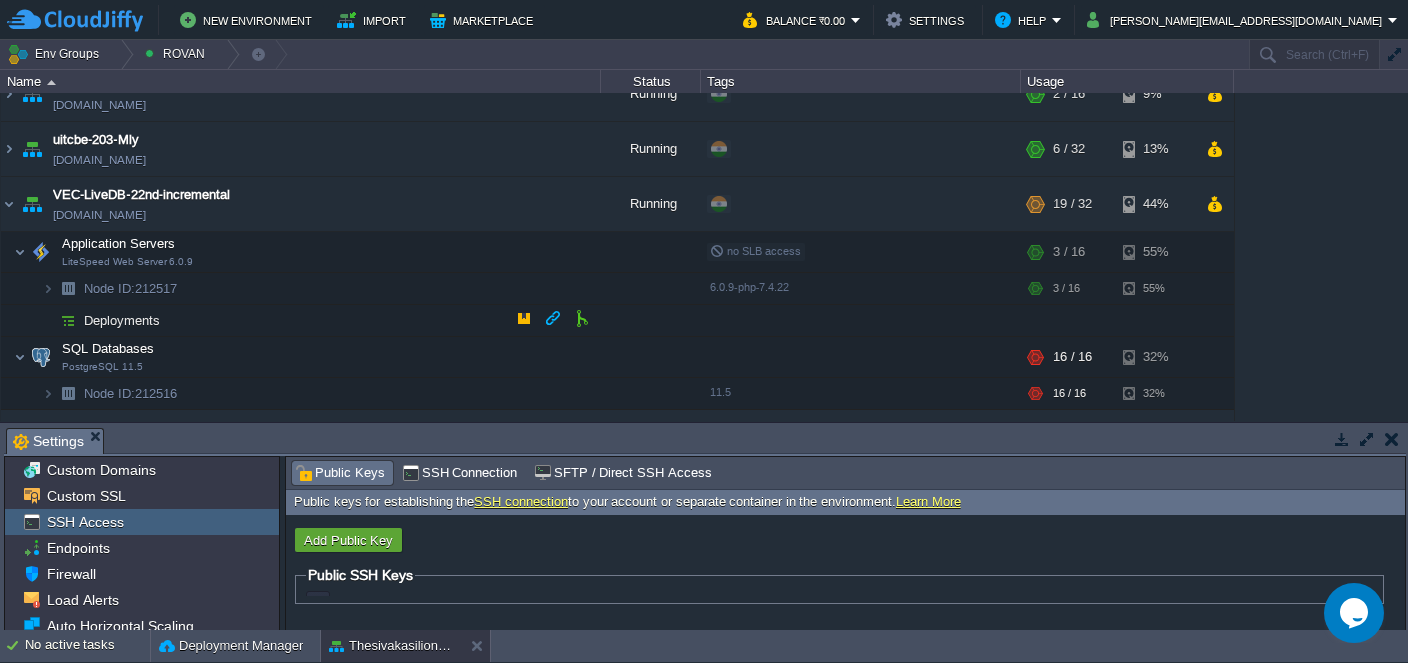 scroll, scrollTop: 834, scrollLeft: 0, axis: vertical 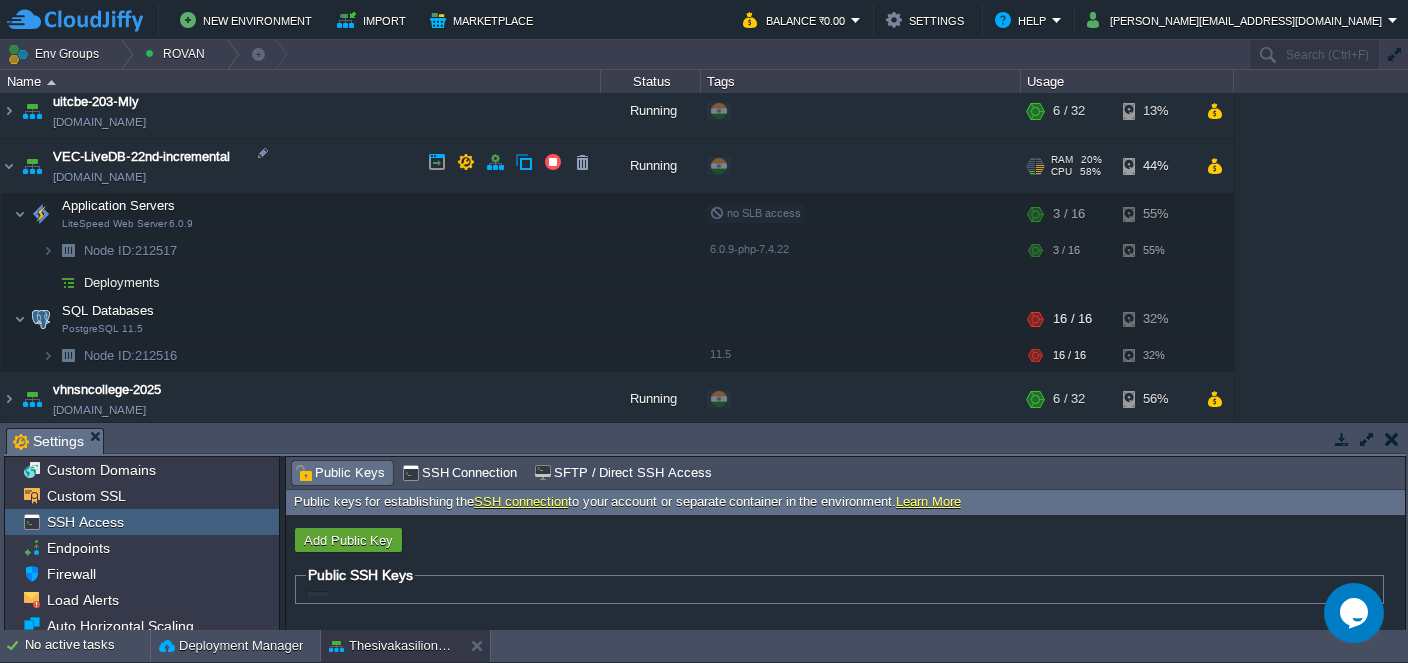 click on "[DOMAIN_NAME]" at bounding box center [99, 177] 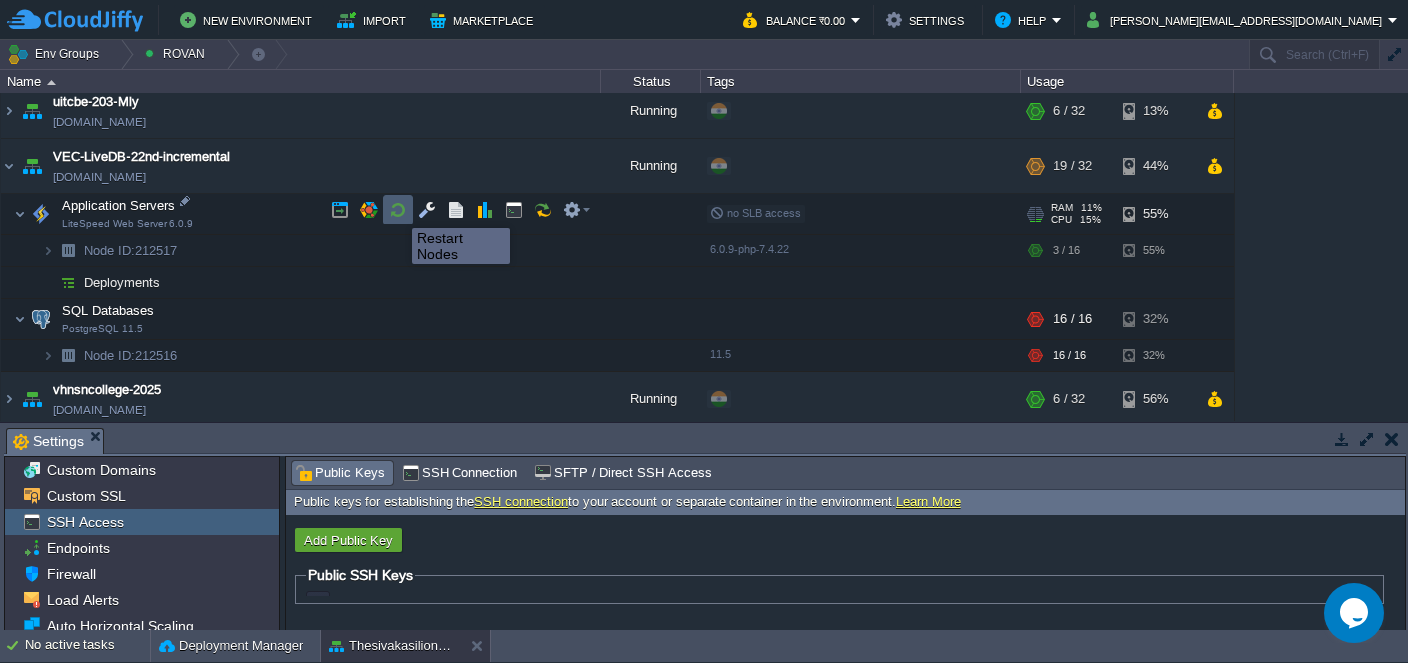 click at bounding box center (398, 210) 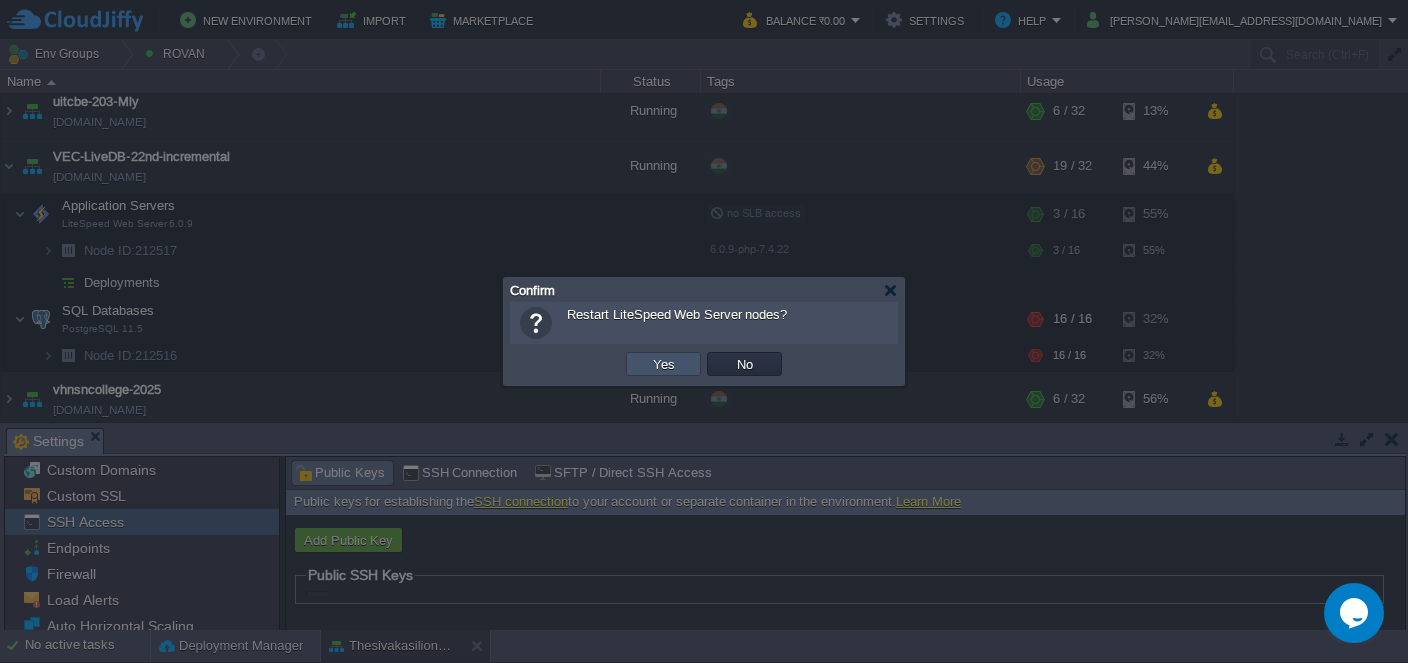 click on "Yes" at bounding box center [664, 364] 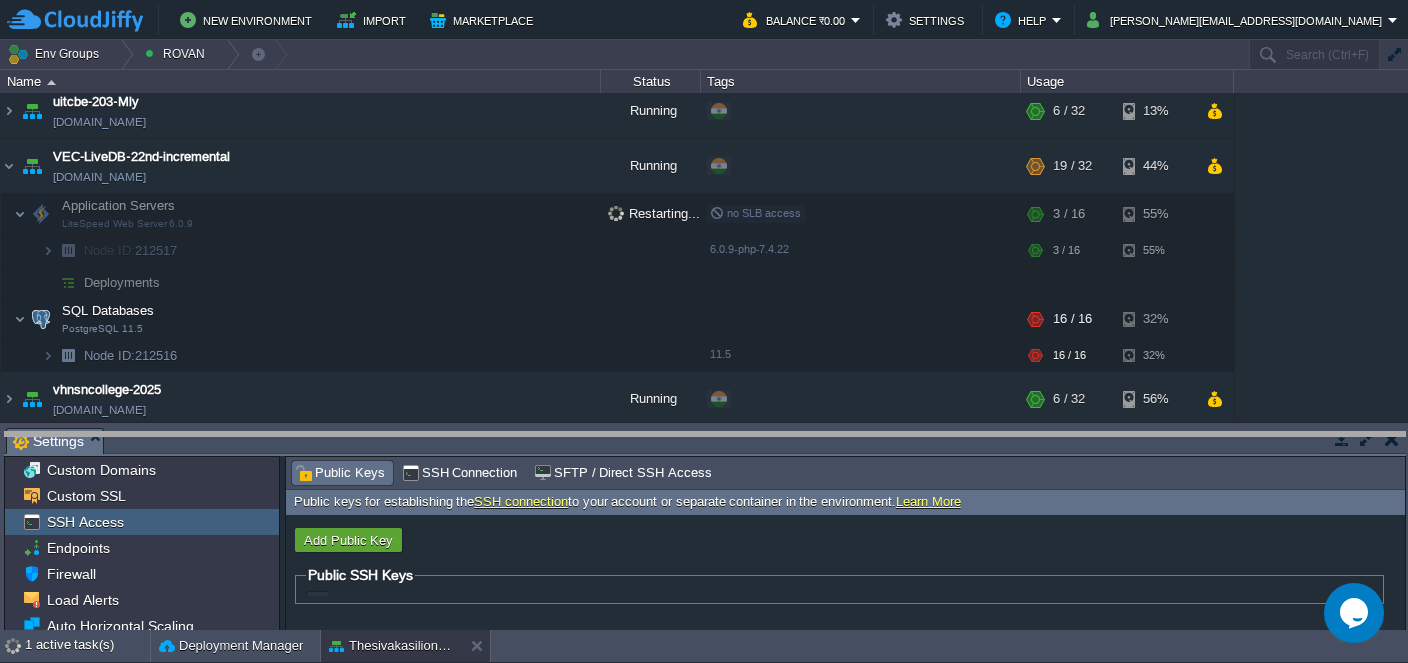 drag, startPoint x: 166, startPoint y: 430, endPoint x: 161, endPoint y: 518, distance: 88.14193 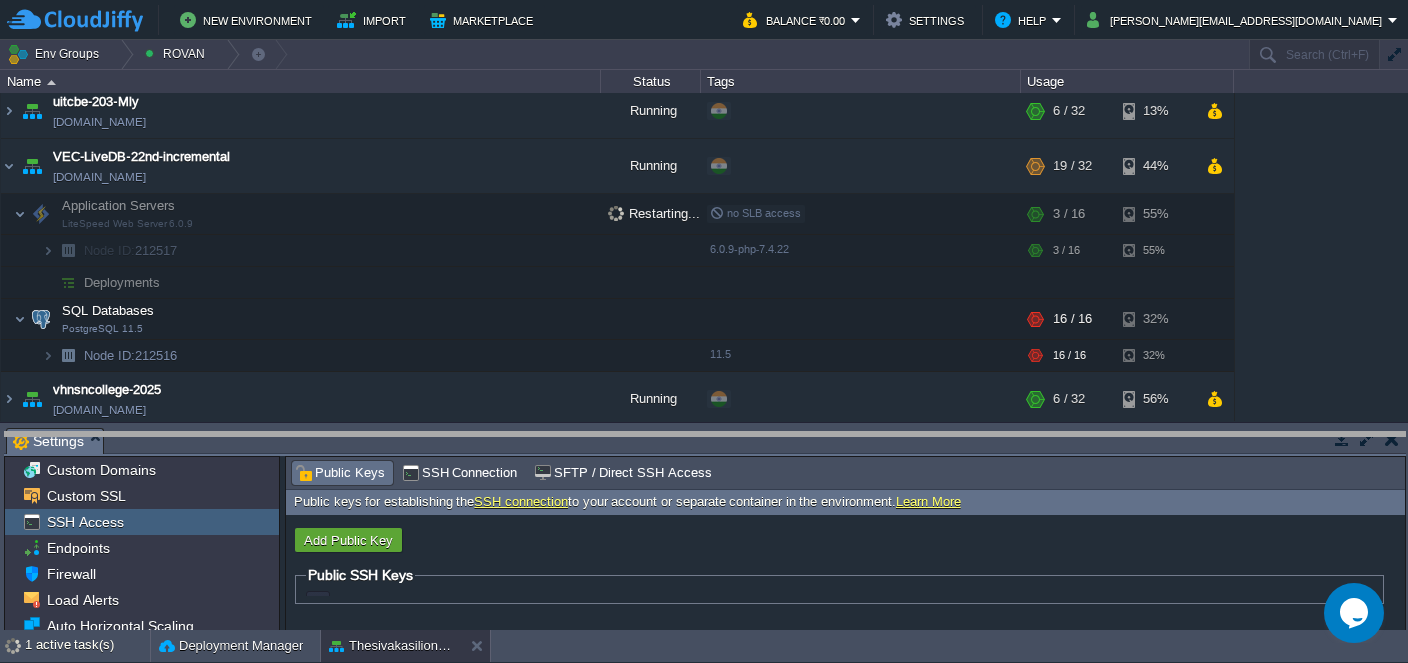scroll, scrollTop: 744, scrollLeft: 0, axis: vertical 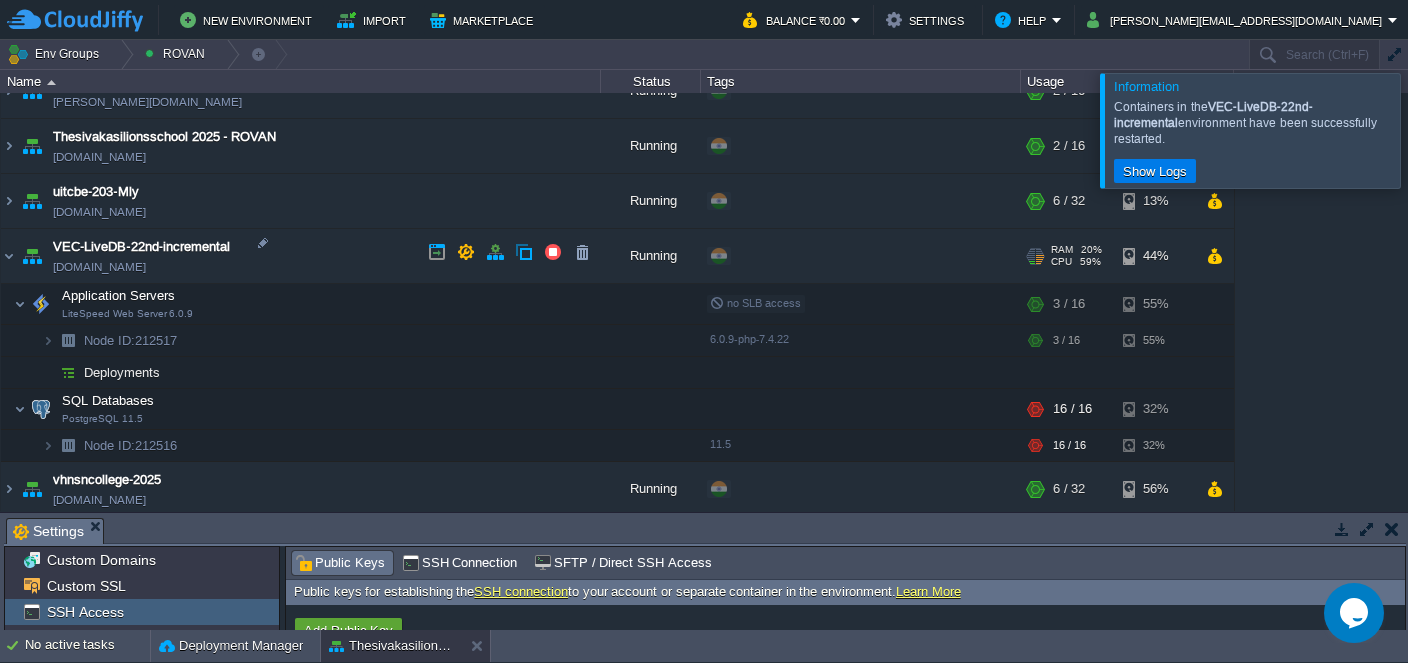 click on "[DOMAIN_NAME]" at bounding box center (99, 267) 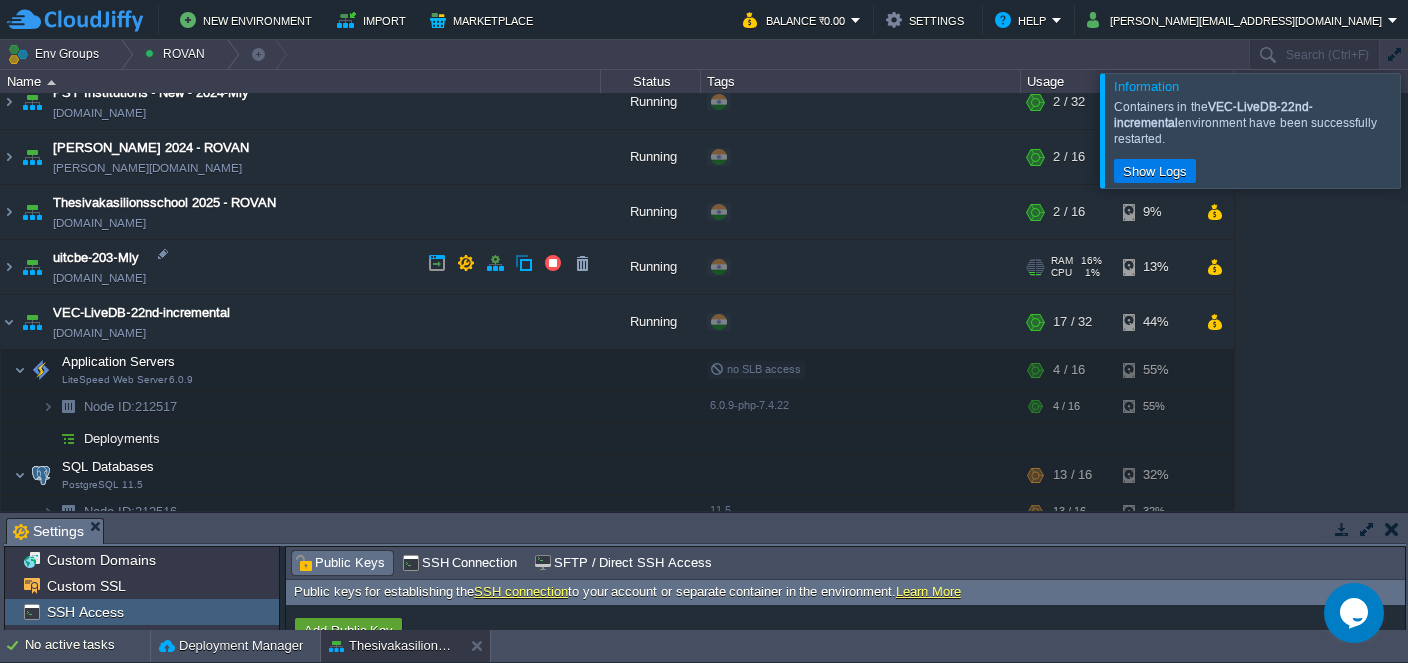 scroll, scrollTop: 744, scrollLeft: 0, axis: vertical 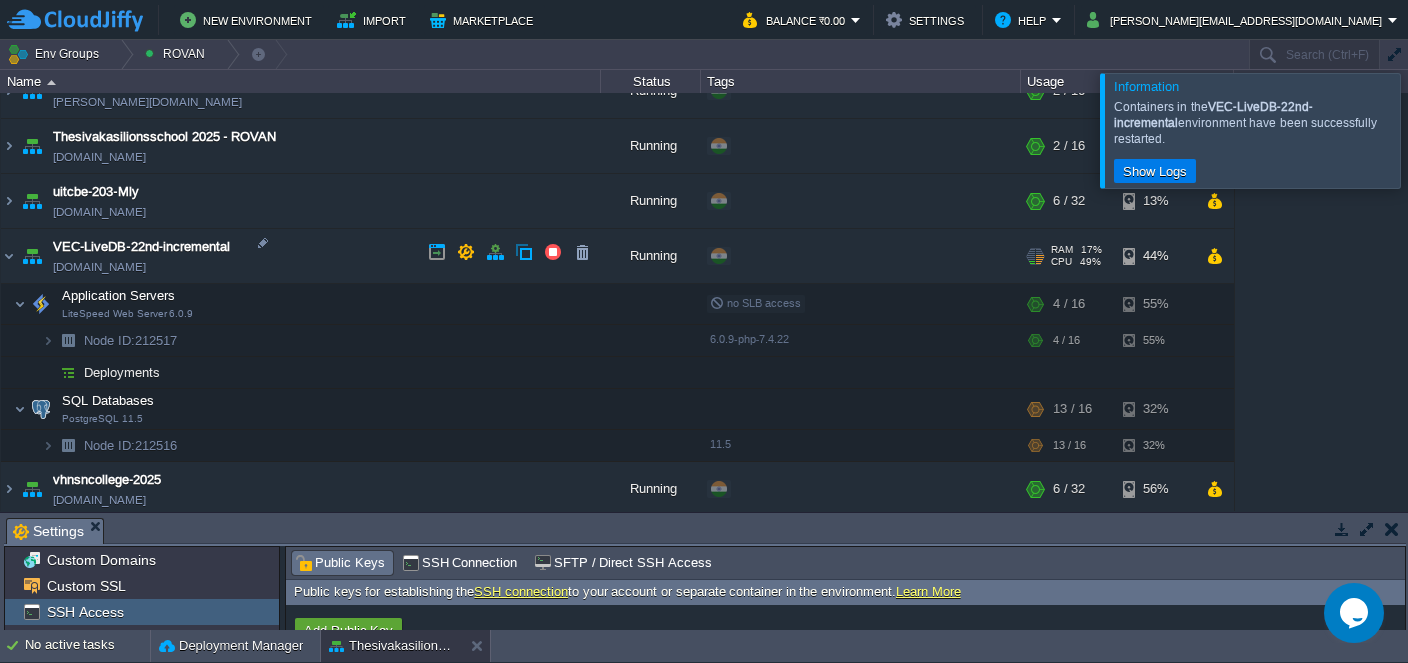 click on "[DOMAIN_NAME]" at bounding box center (99, 267) 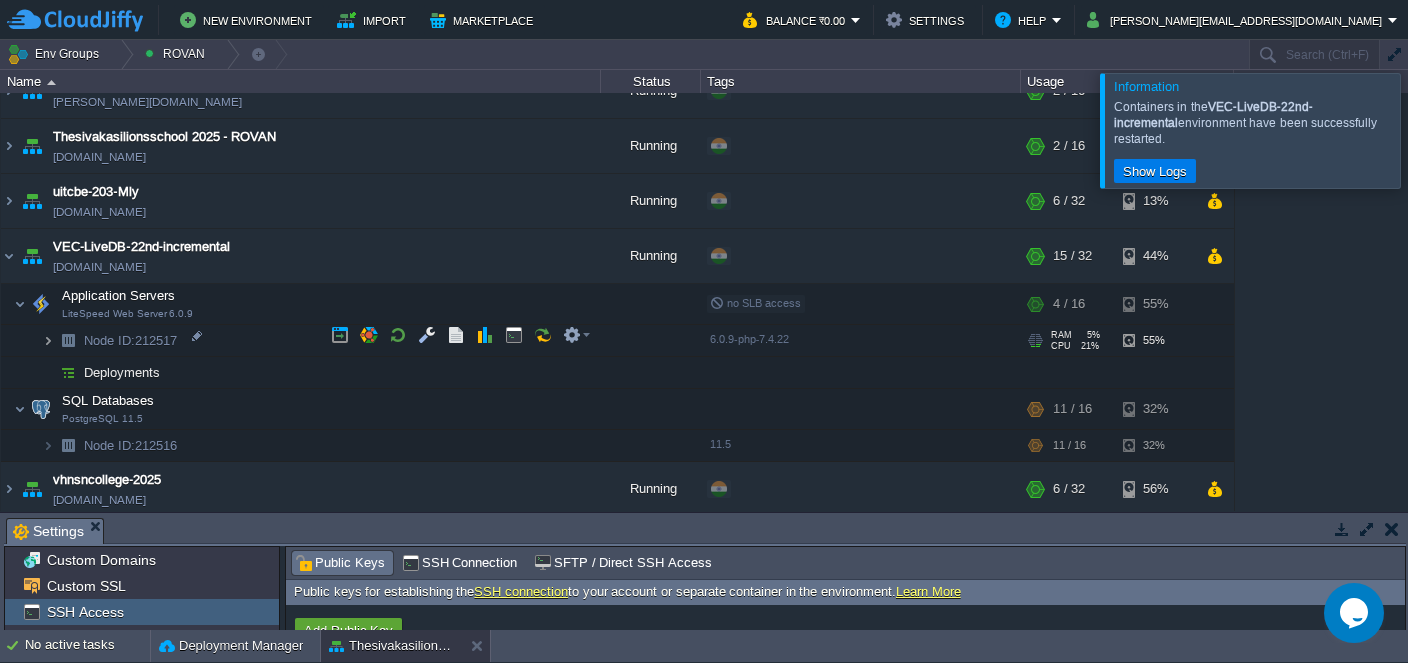 click at bounding box center (48, 340) 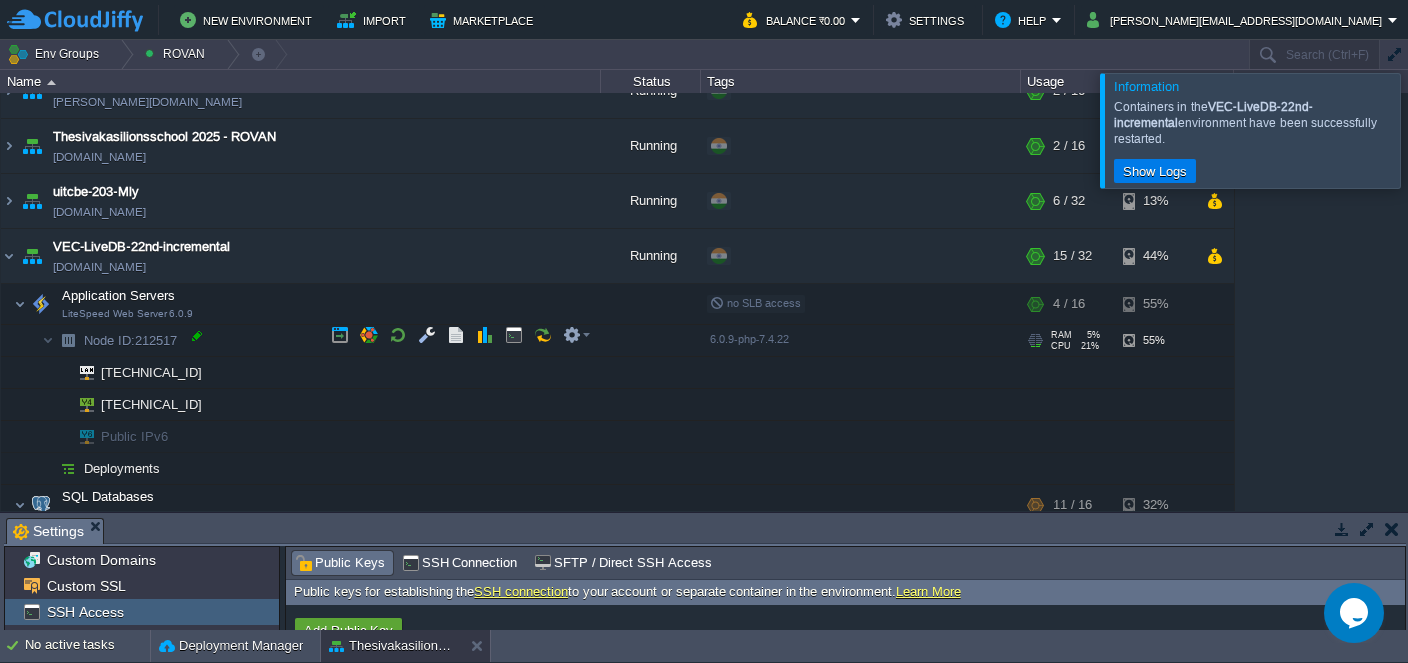 click at bounding box center [197, 336] 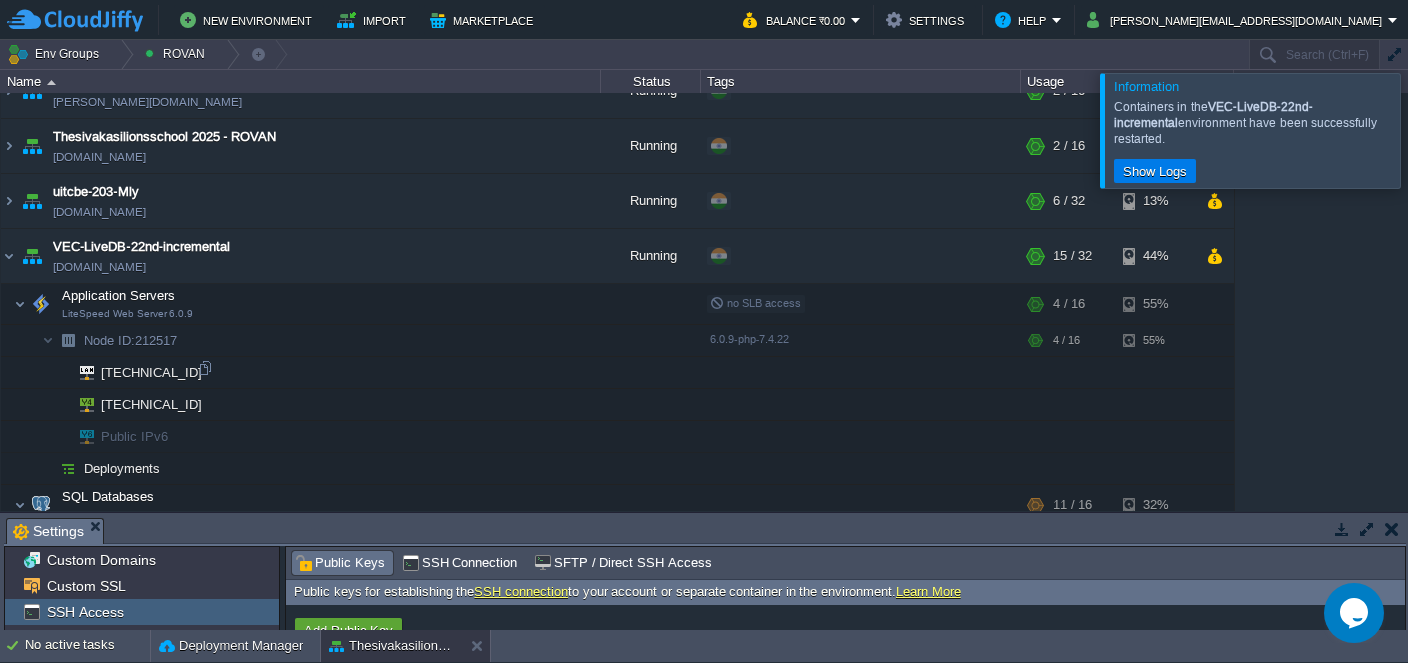 scroll, scrollTop: 839, scrollLeft: 0, axis: vertical 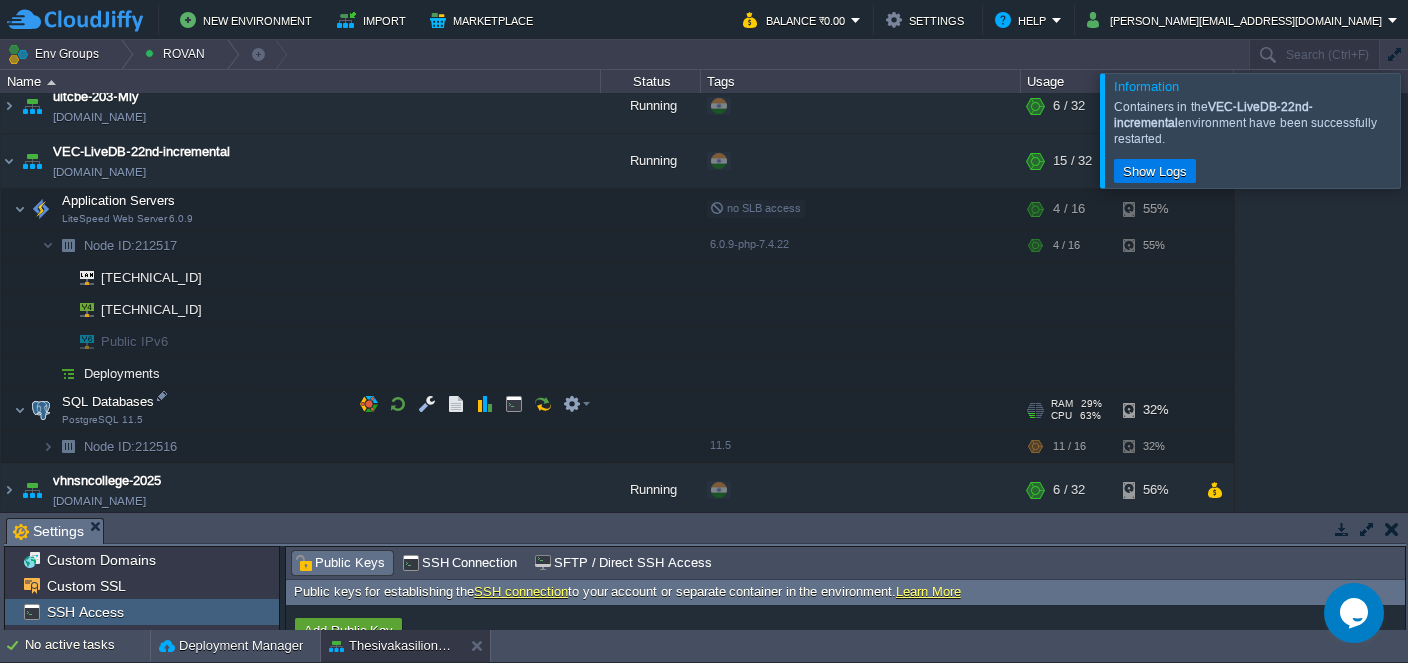 click at bounding box center (41, 410) 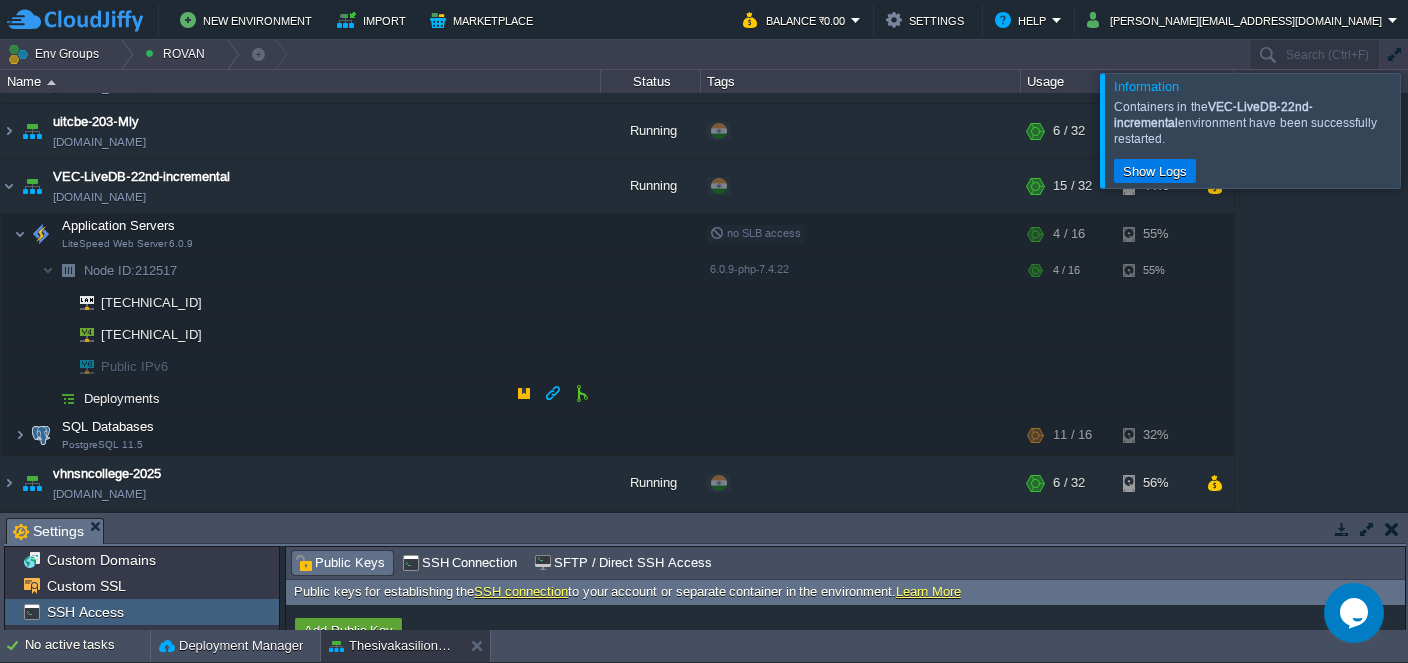 scroll, scrollTop: 807, scrollLeft: 0, axis: vertical 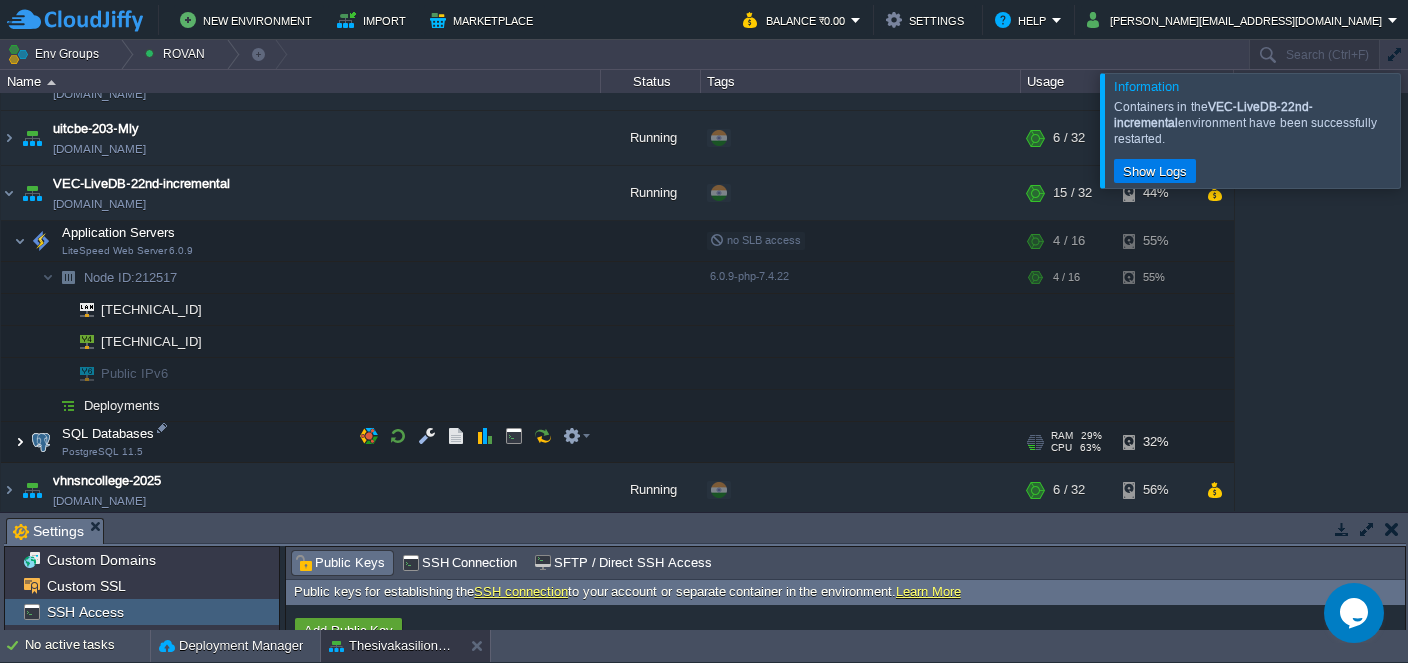 click at bounding box center (20, 442) 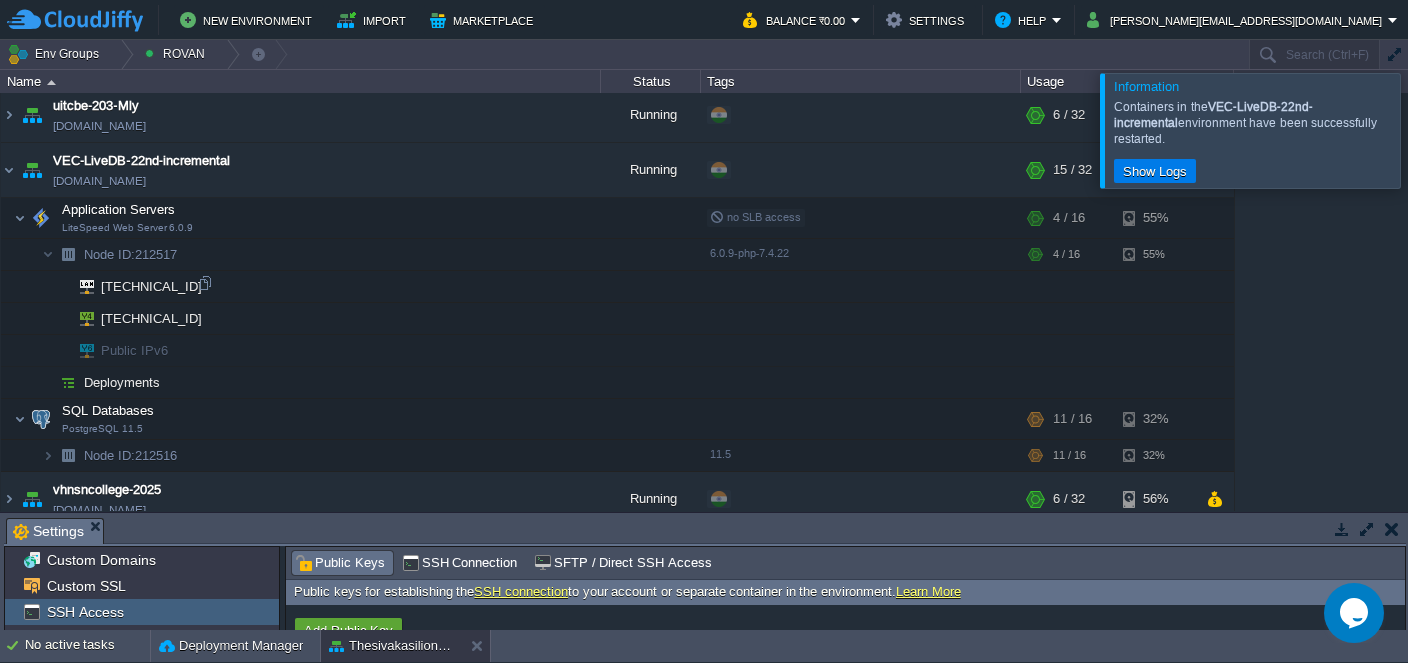 scroll, scrollTop: 839, scrollLeft: 0, axis: vertical 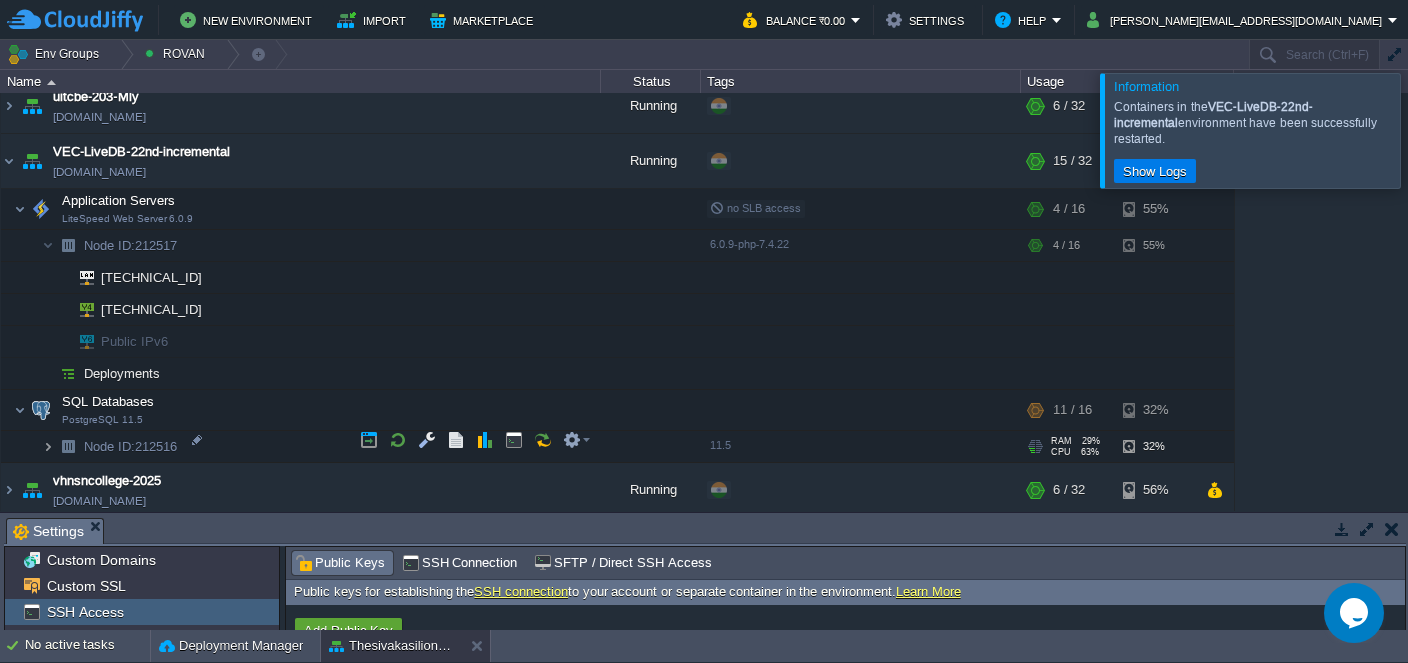 click at bounding box center (48, 446) 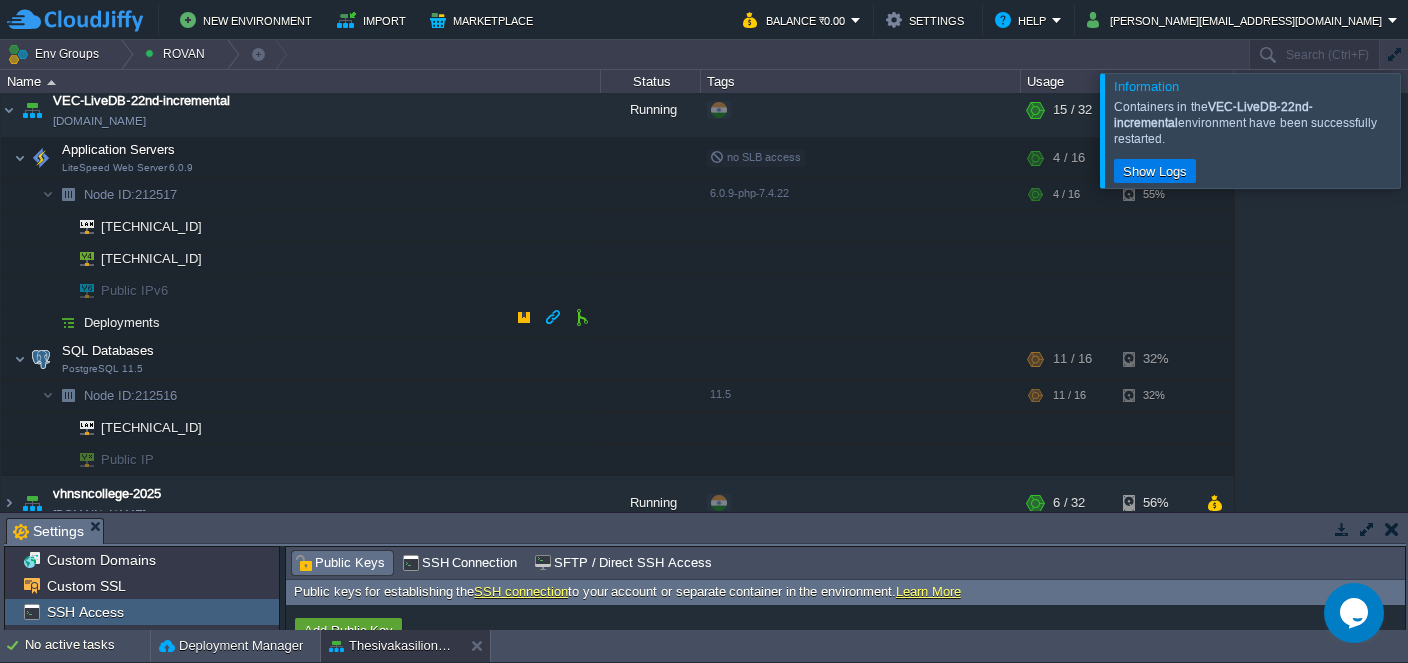 scroll, scrollTop: 903, scrollLeft: 0, axis: vertical 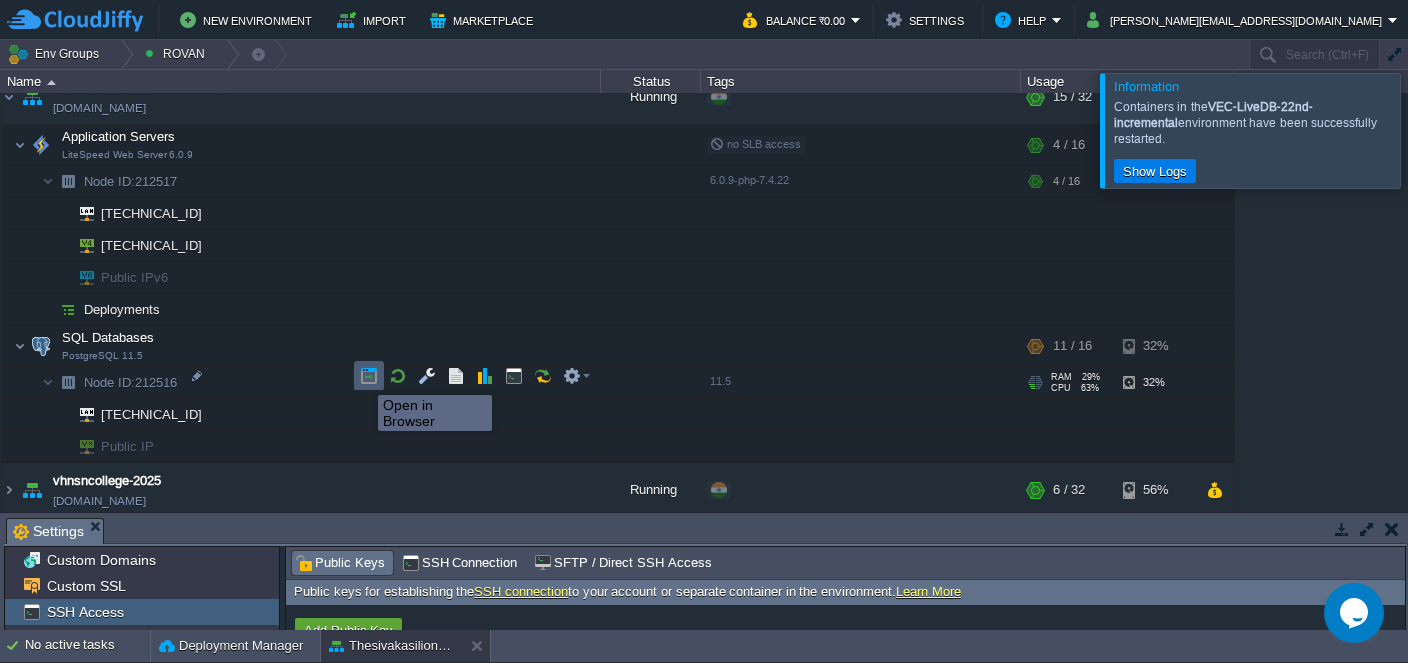 click at bounding box center [369, 376] 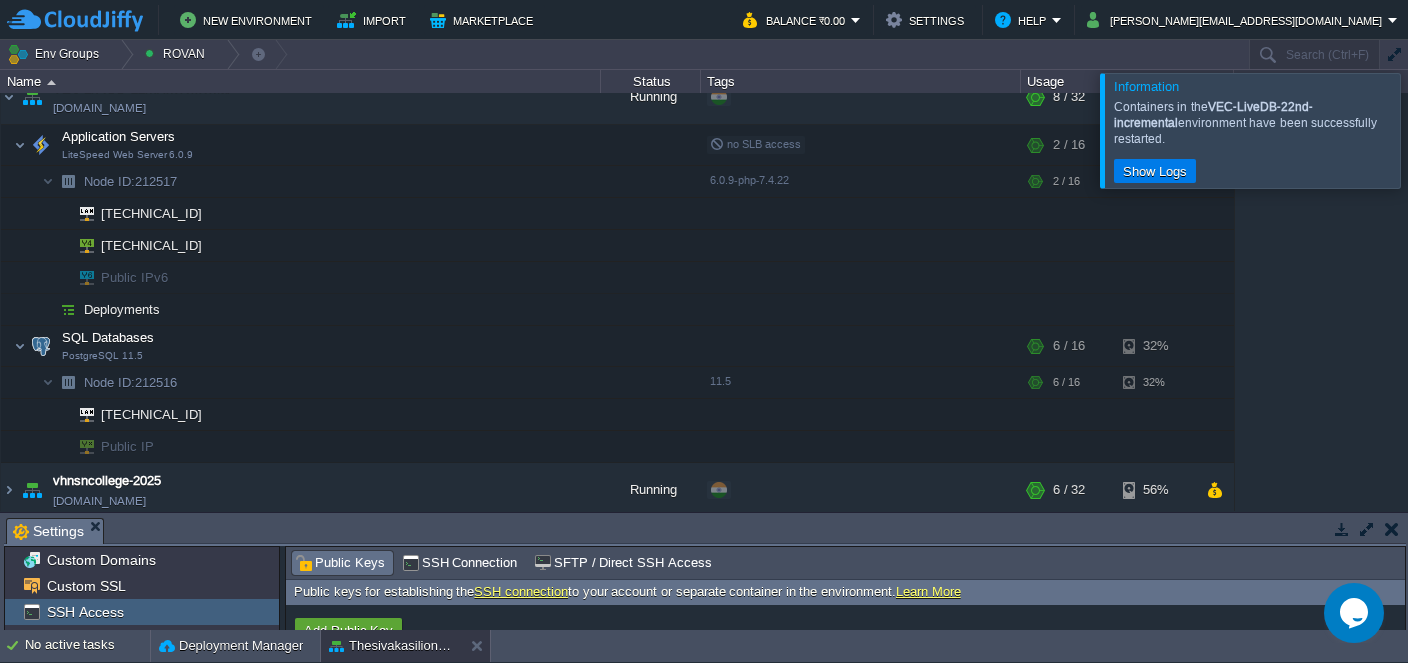 click at bounding box center [1432, 130] 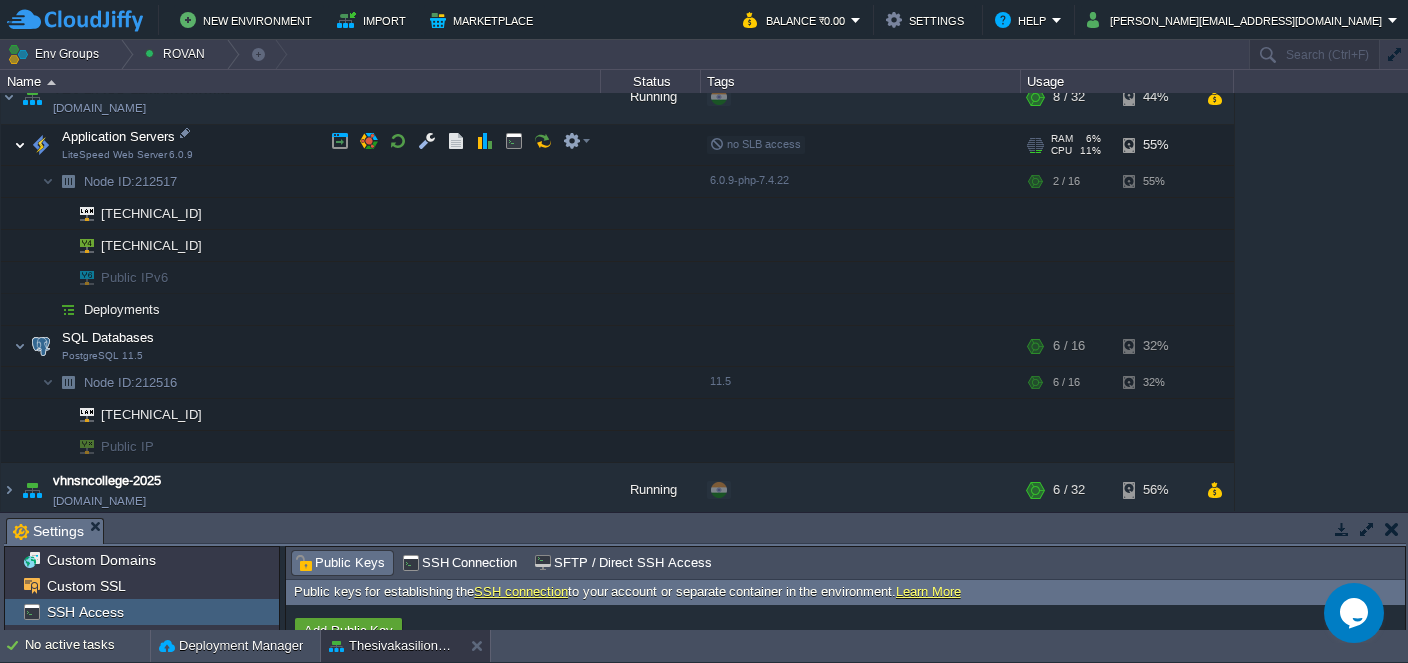 click at bounding box center (20, 145) 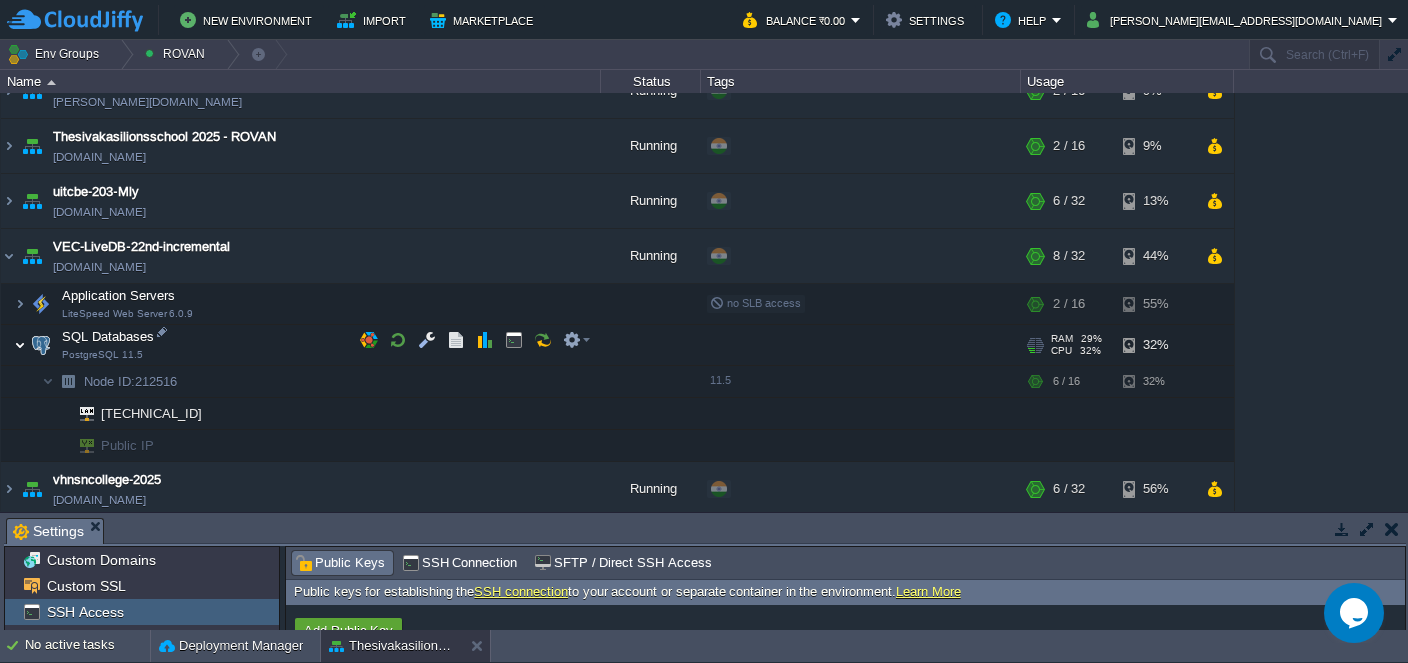 click at bounding box center [20, 345] 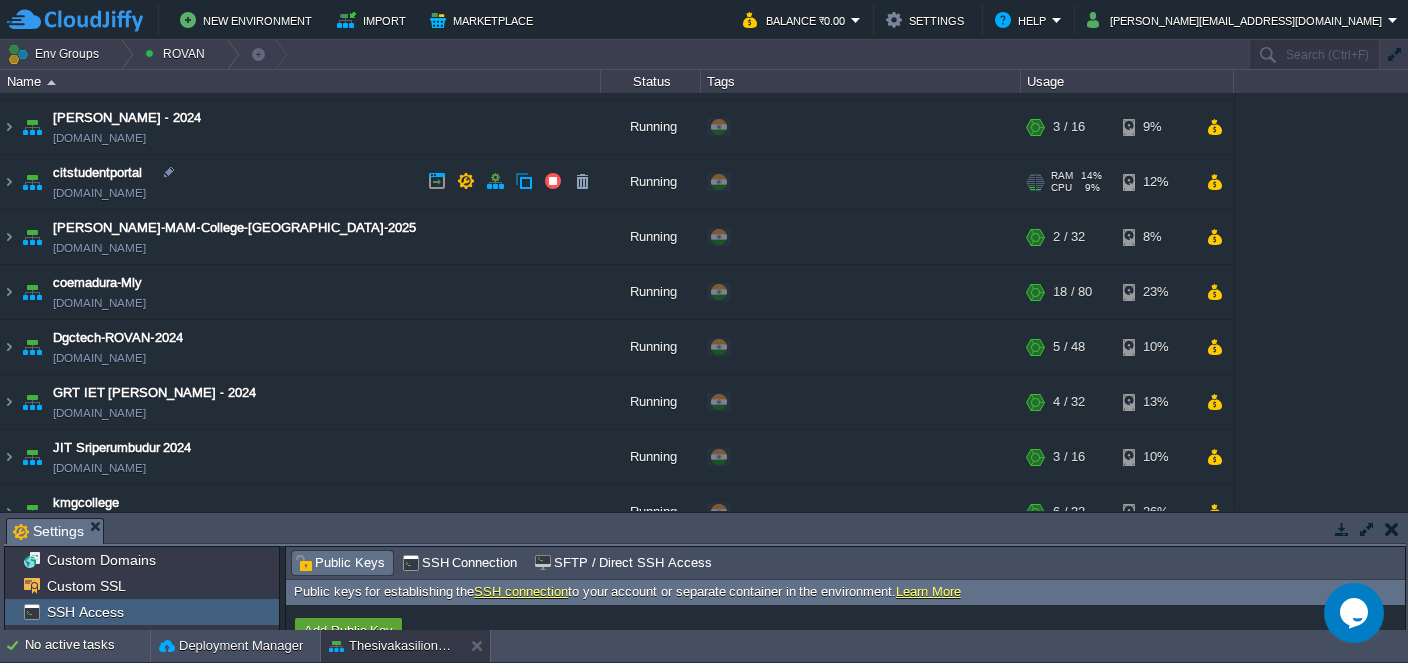 scroll, scrollTop: 68, scrollLeft: 0, axis: vertical 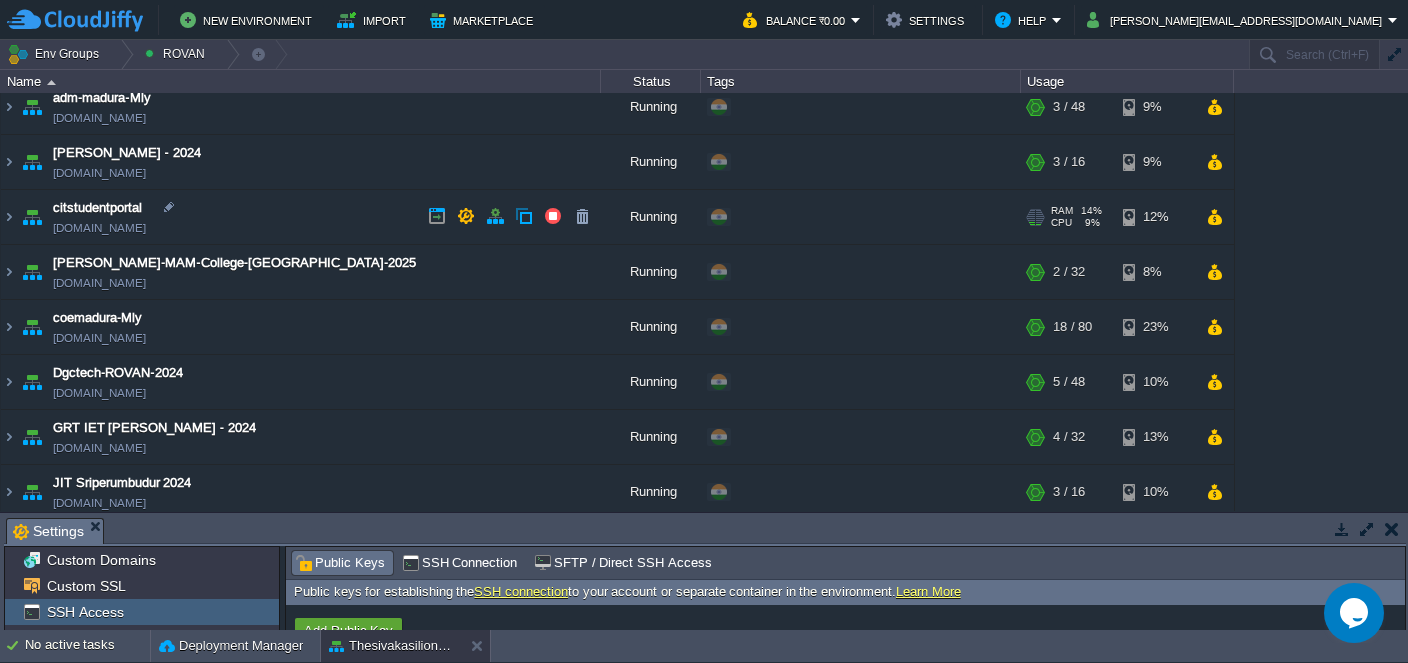 click on "[DOMAIN_NAME]" at bounding box center (99, 228) 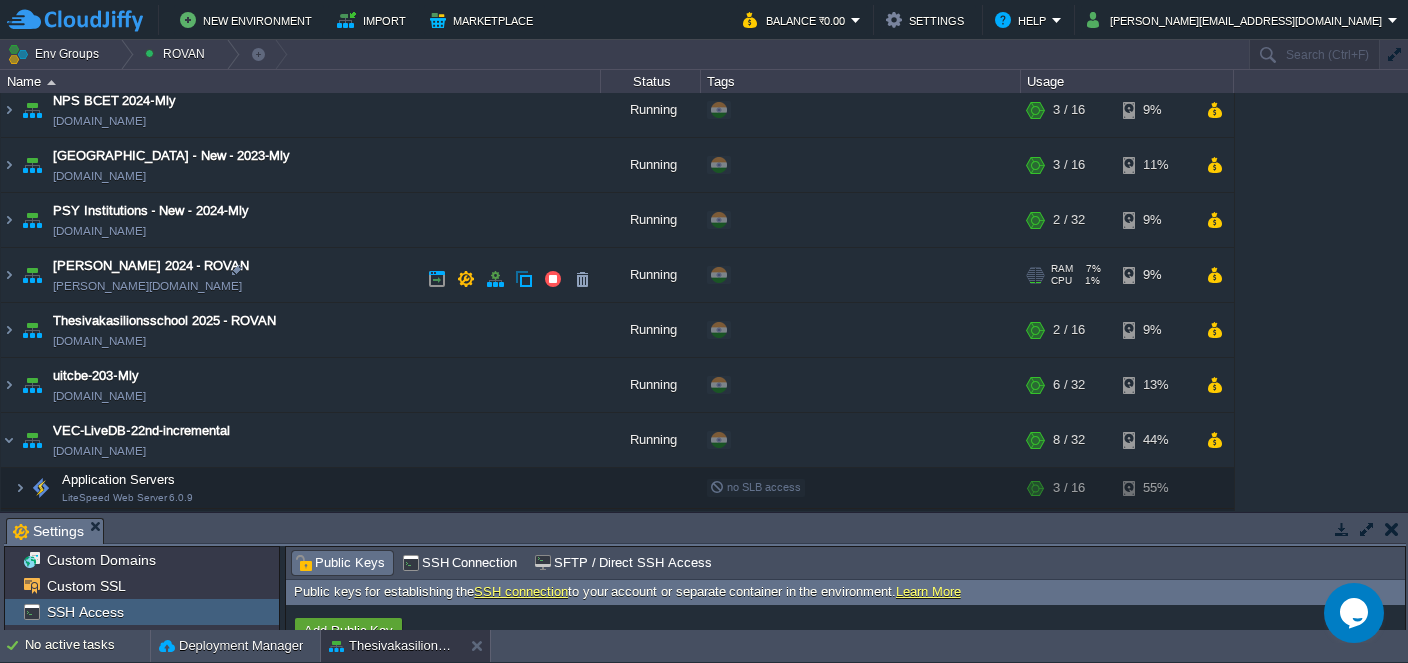 scroll, scrollTop: 649, scrollLeft: 0, axis: vertical 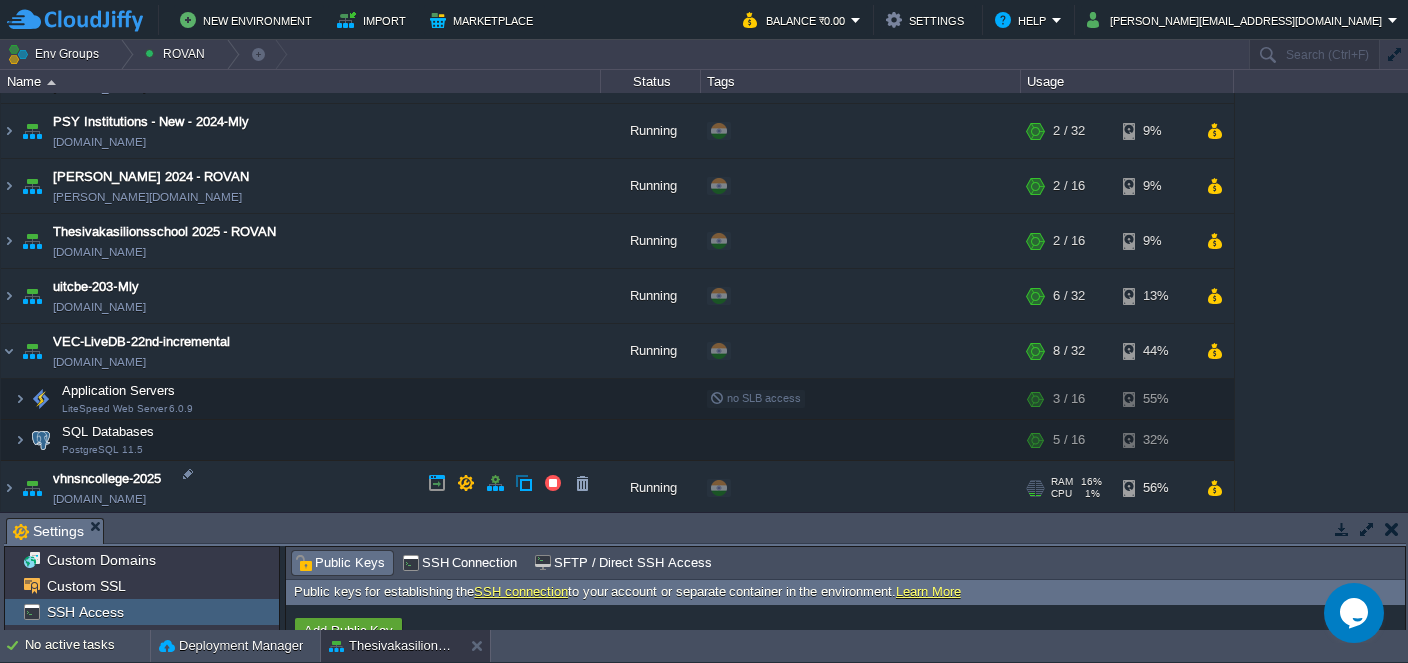 click on "[DOMAIN_NAME]" at bounding box center [99, 499] 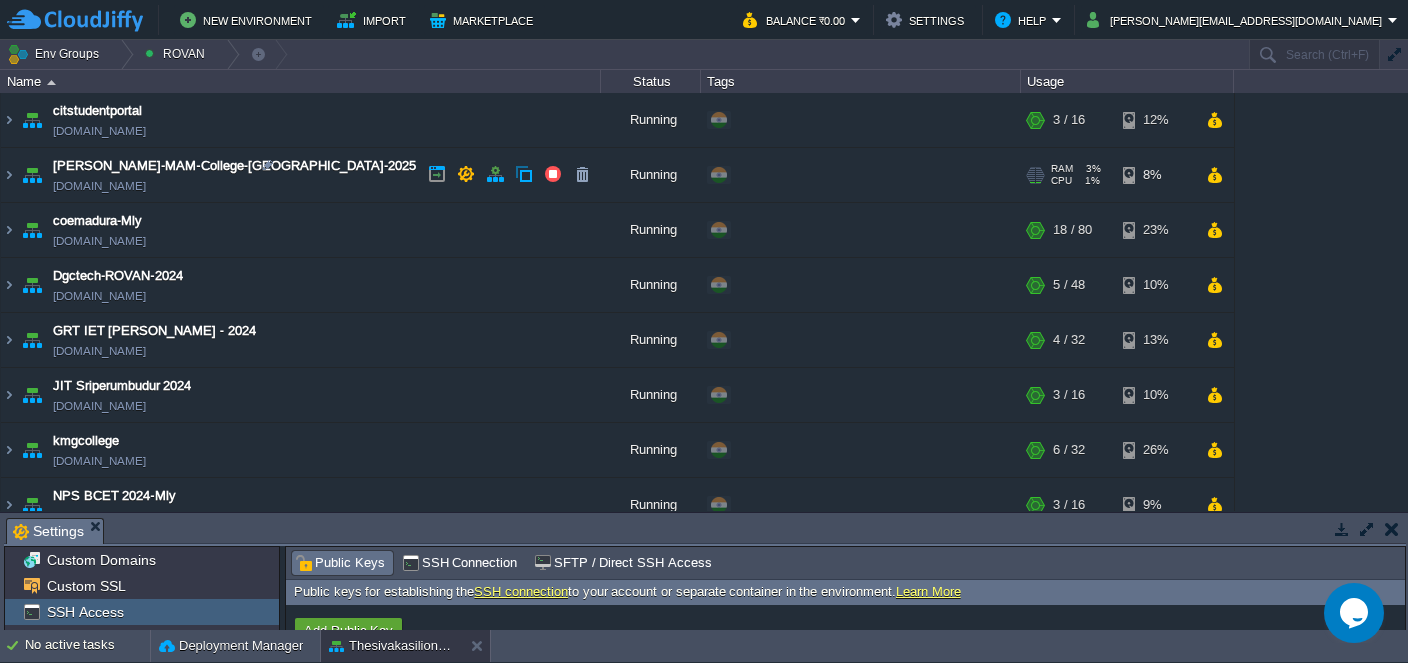 scroll, scrollTop: 0, scrollLeft: 0, axis: both 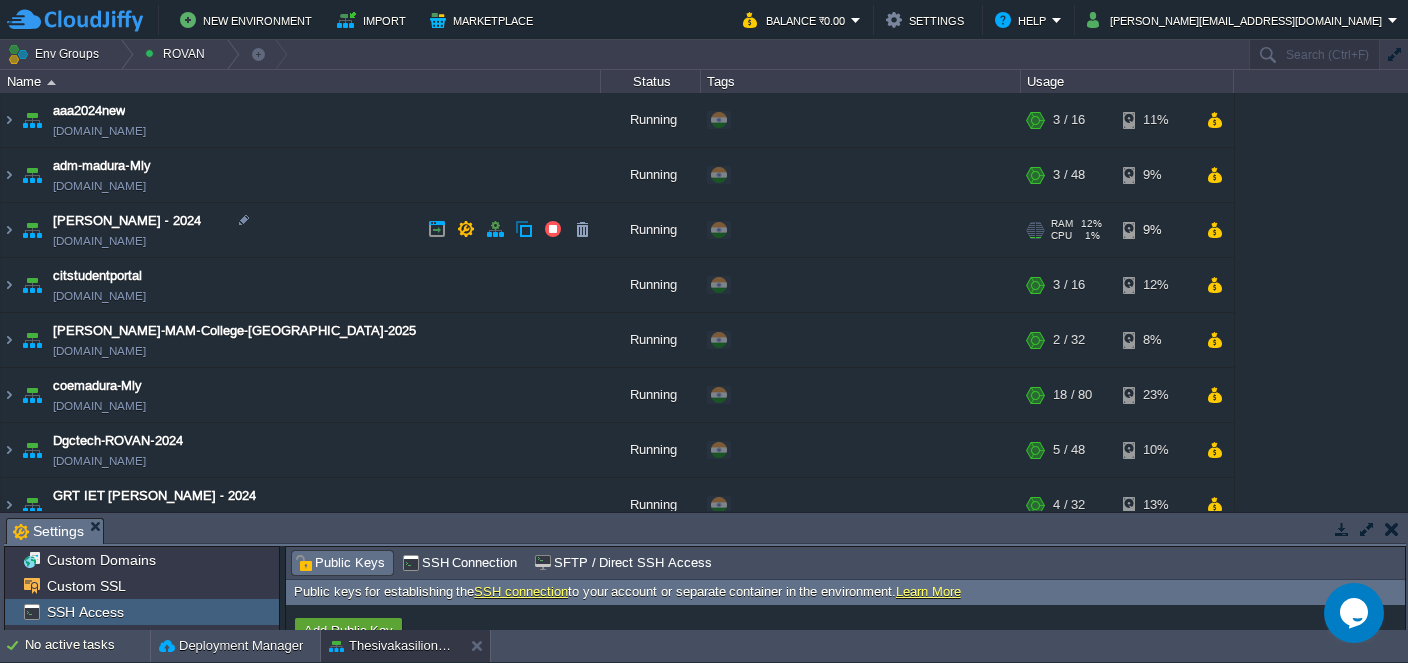 click on "[DOMAIN_NAME]" at bounding box center (99, 241) 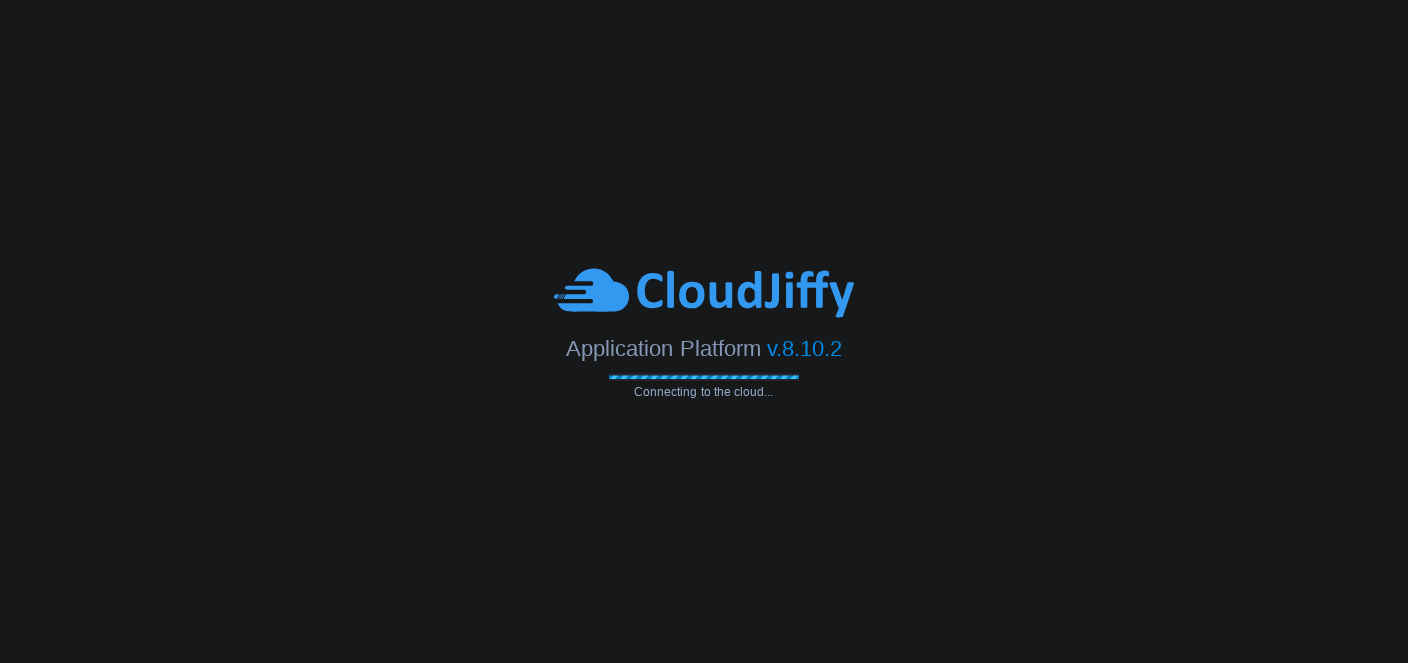 scroll, scrollTop: 0, scrollLeft: 0, axis: both 